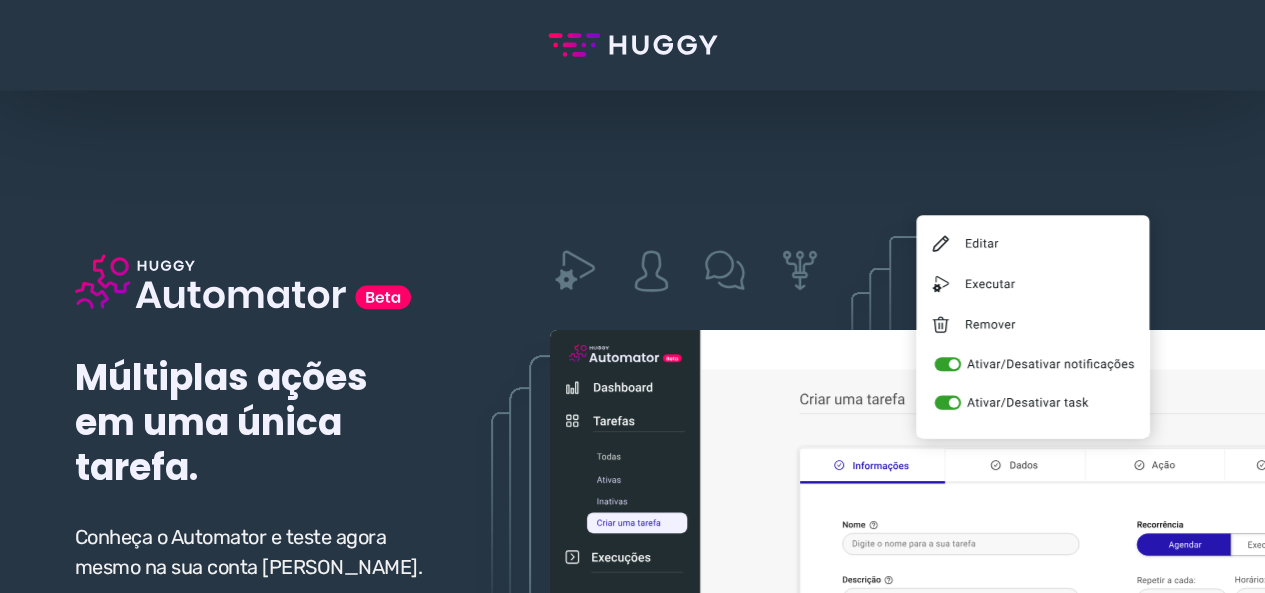 scroll, scrollTop: 100, scrollLeft: 0, axis: vertical 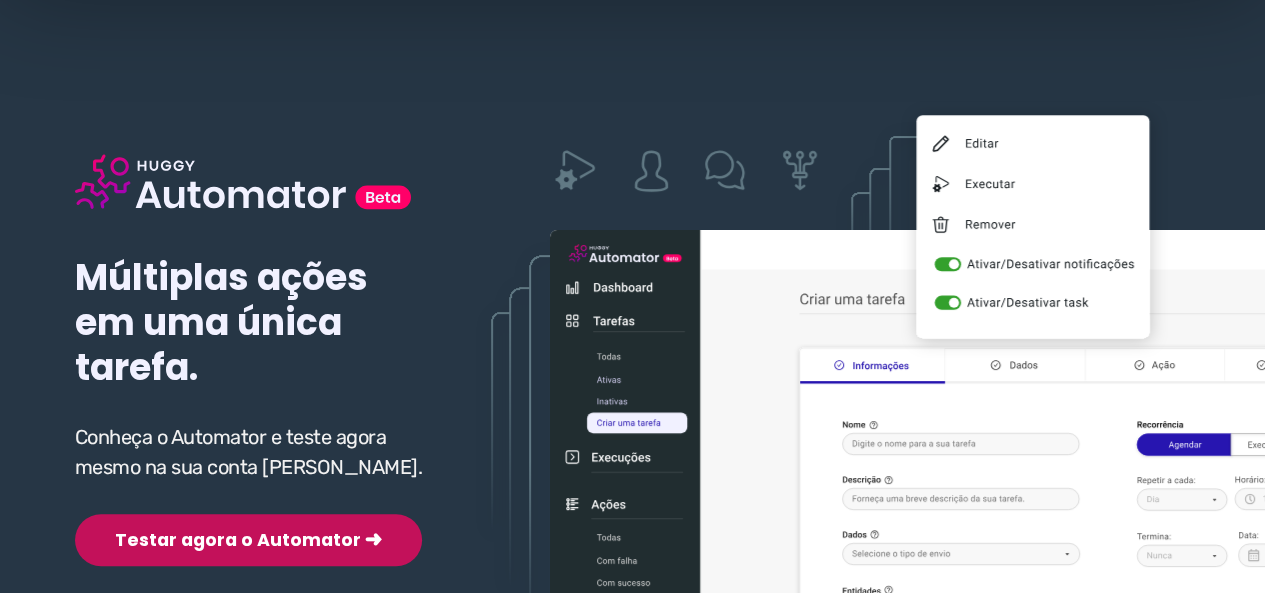 click on "Testar agora o Automator ➜" at bounding box center (248, 540) 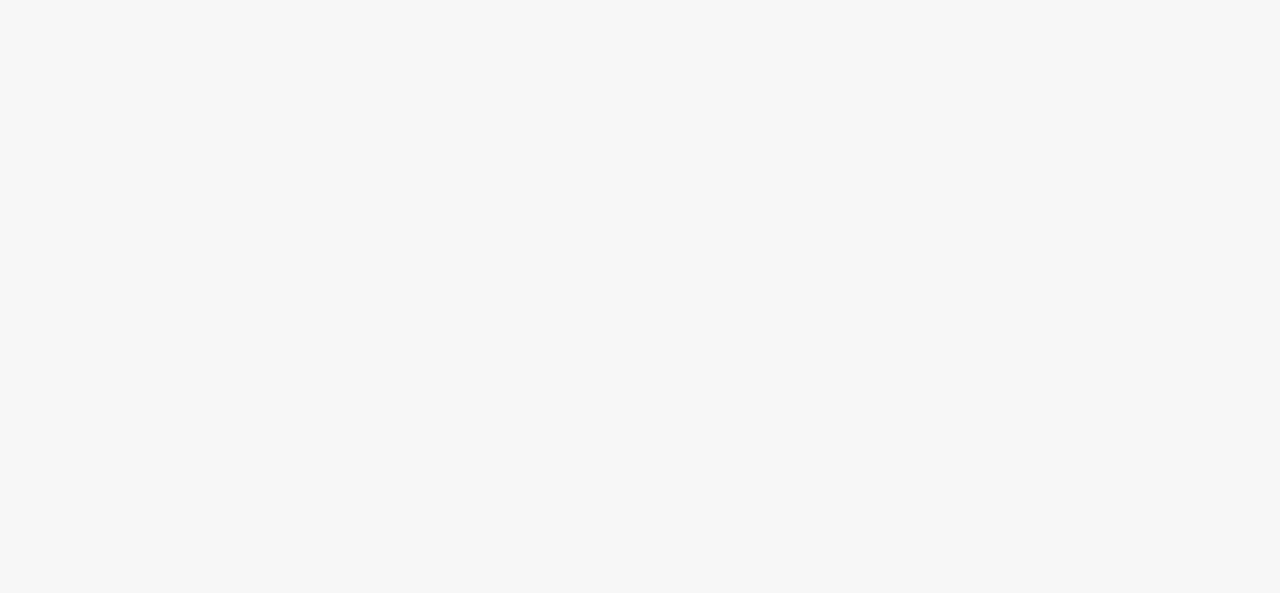 scroll, scrollTop: 0, scrollLeft: 0, axis: both 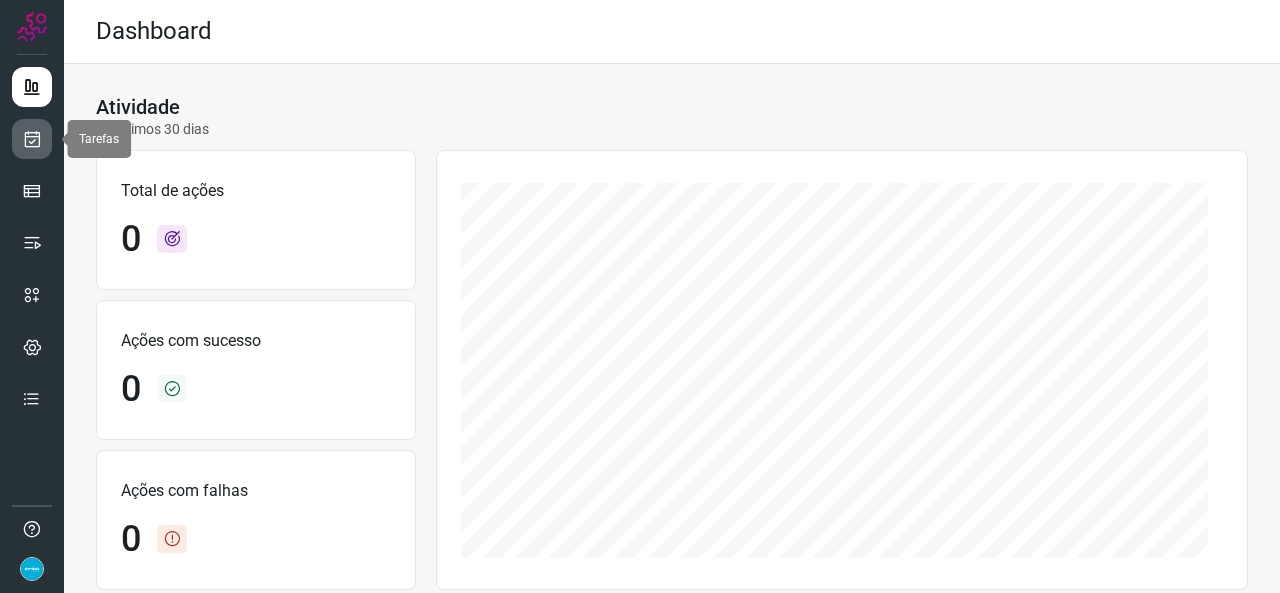 click at bounding box center [32, 139] 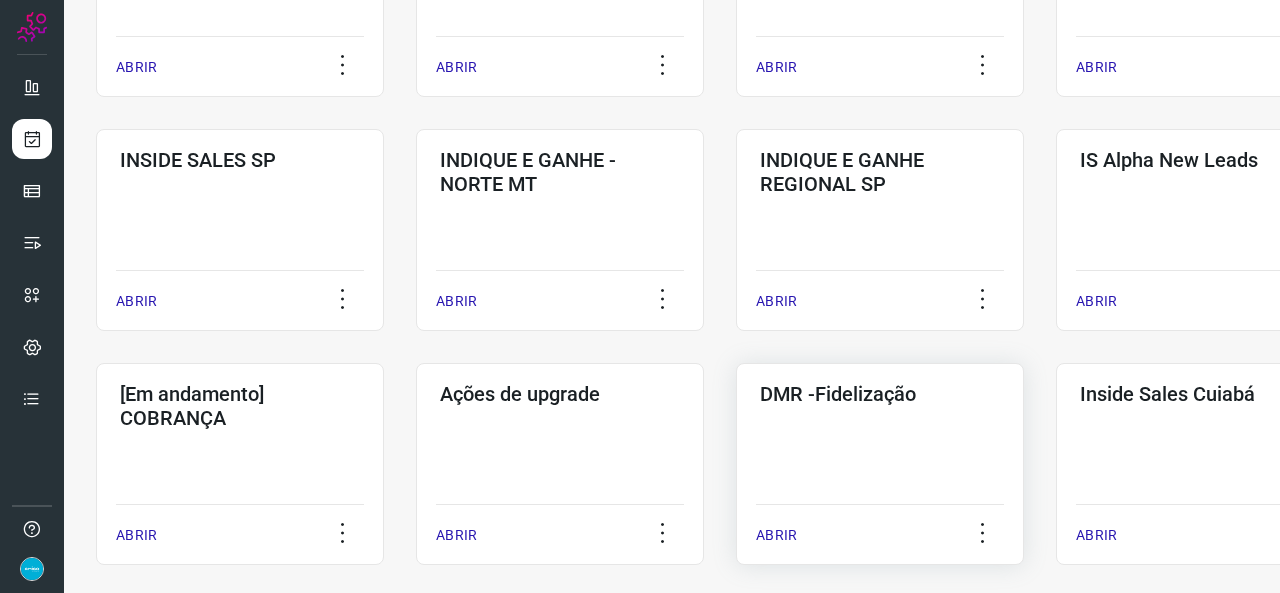 scroll, scrollTop: 500, scrollLeft: 0, axis: vertical 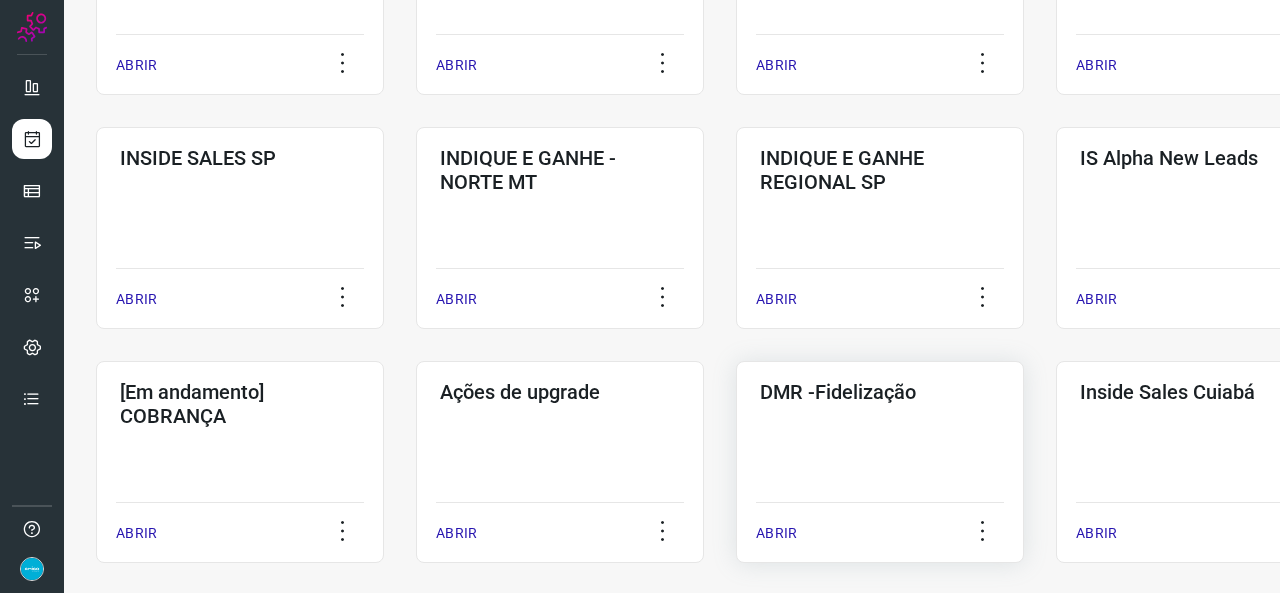 click on "ABRIR" at bounding box center (776, 533) 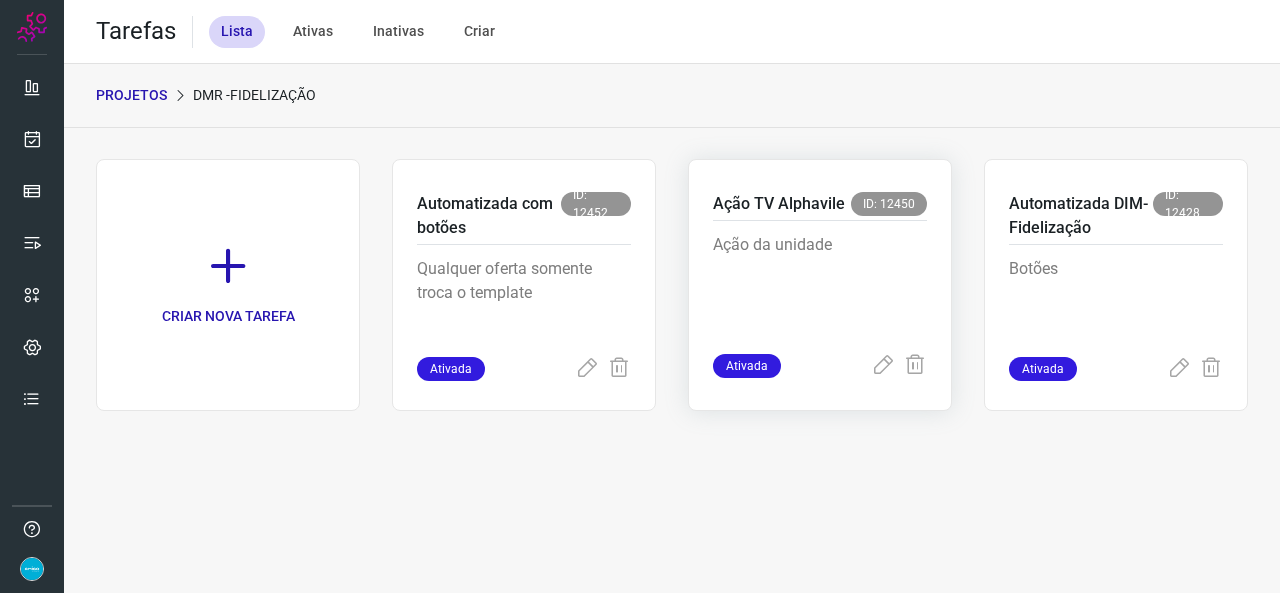 scroll, scrollTop: 0, scrollLeft: 0, axis: both 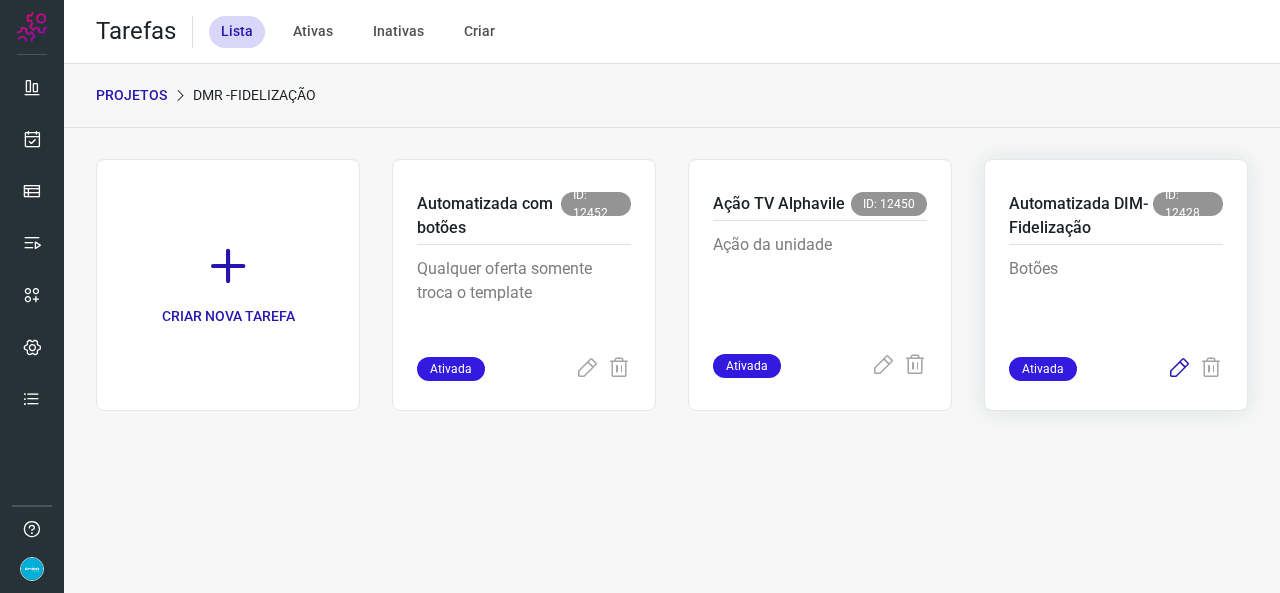 click at bounding box center [1179, 369] 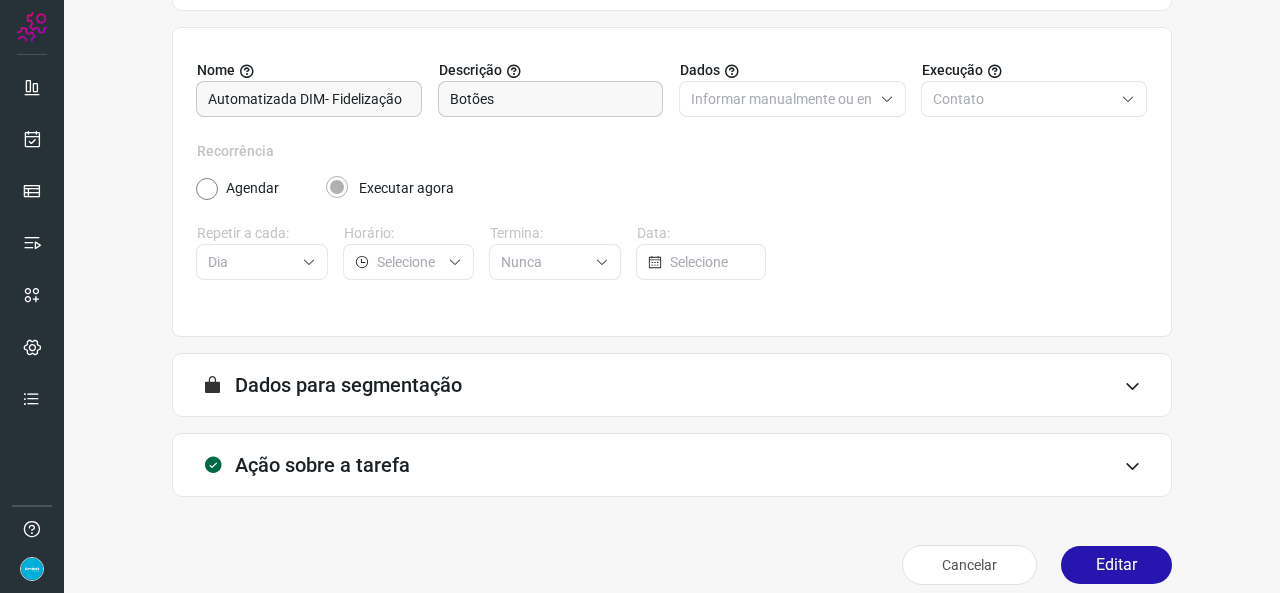 scroll, scrollTop: 187, scrollLeft: 0, axis: vertical 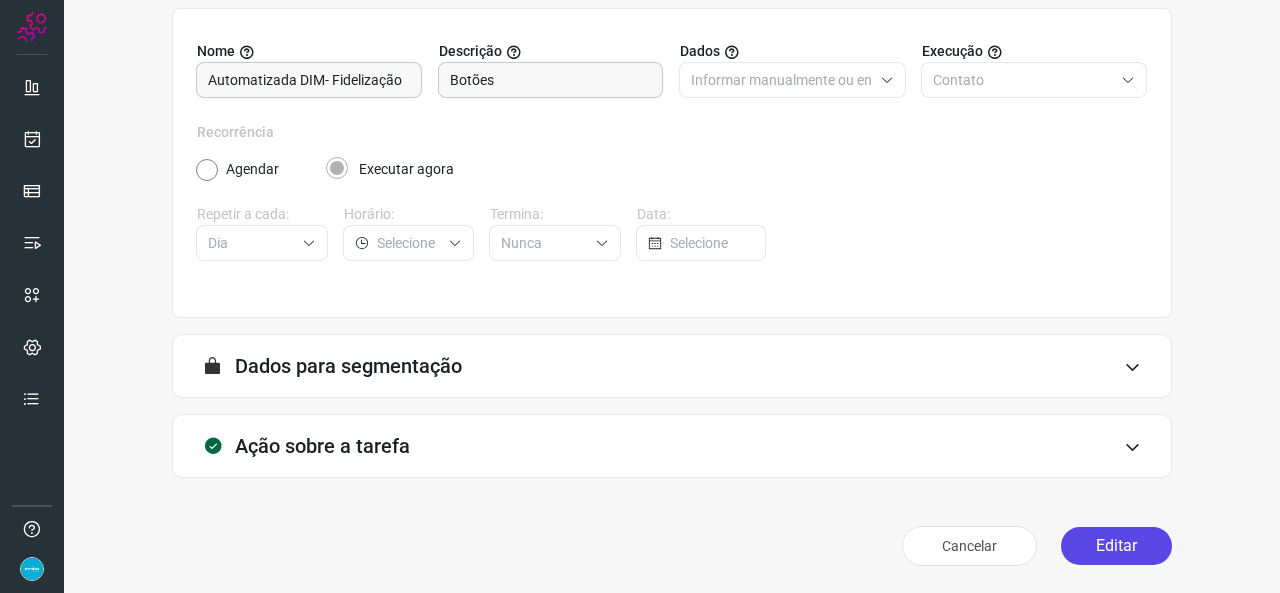 click on "Editar" at bounding box center [1116, 546] 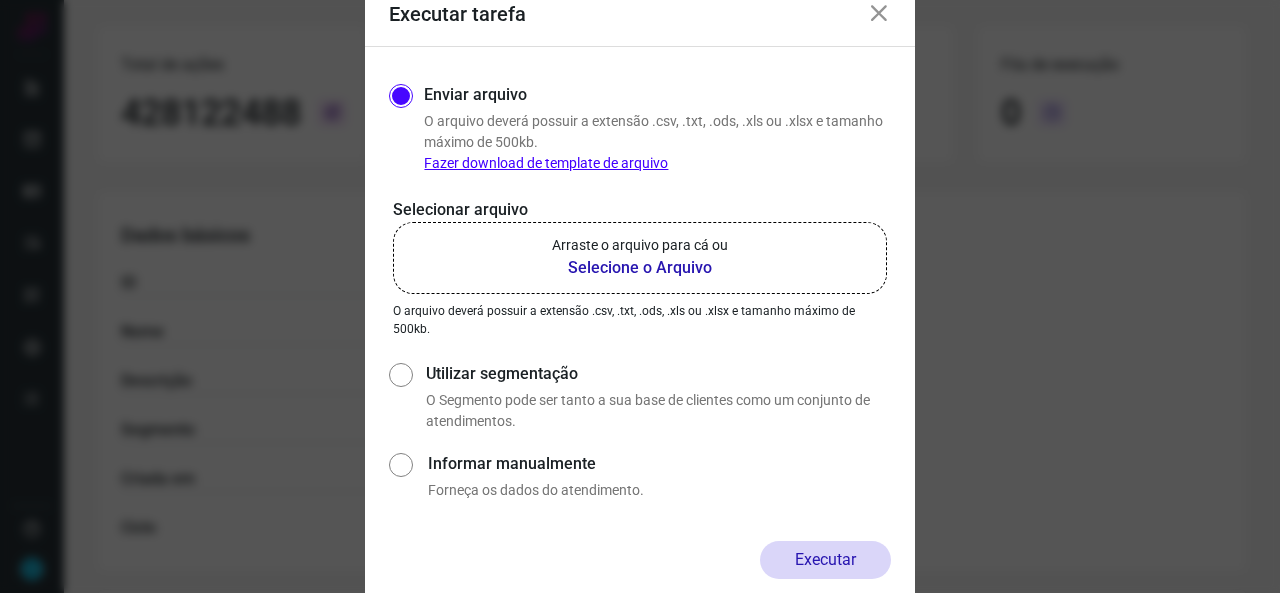 click on "Selecione o Arquivo" at bounding box center (640, 268) 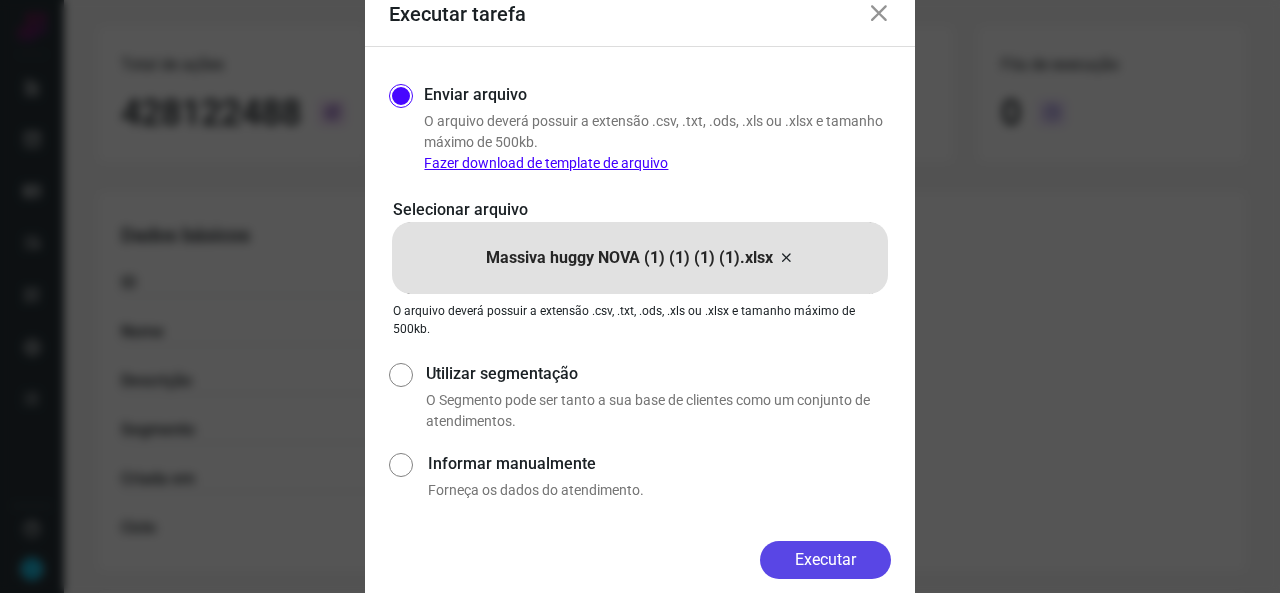 click on "Executar" at bounding box center (825, 560) 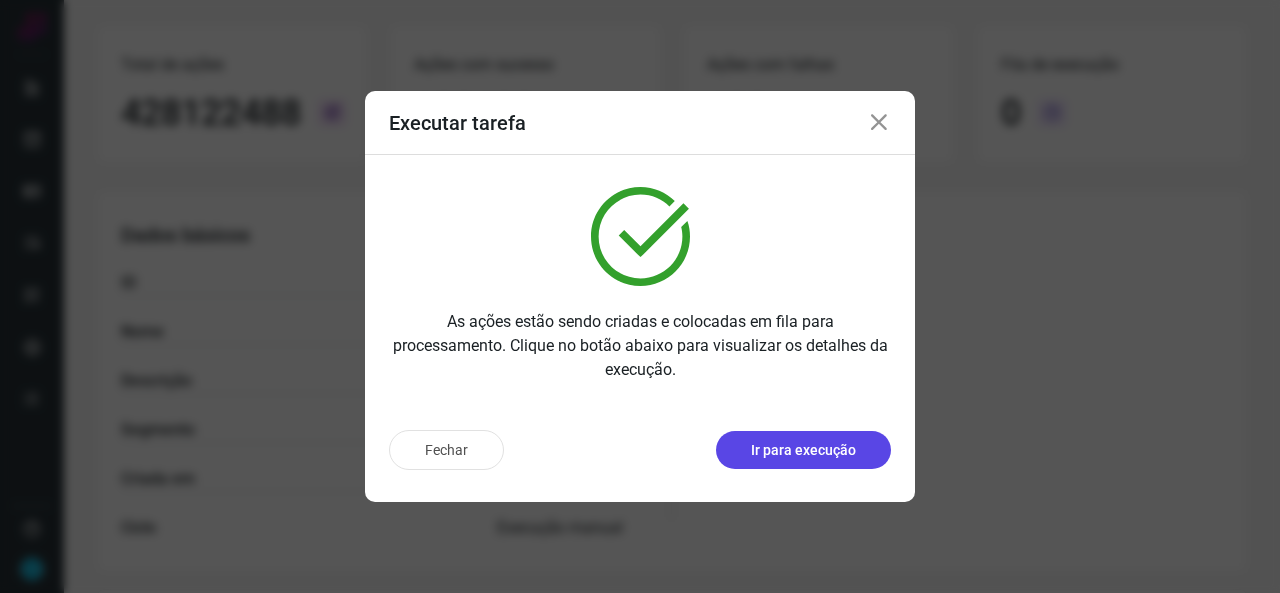 click on "Ir para execução" at bounding box center [803, 450] 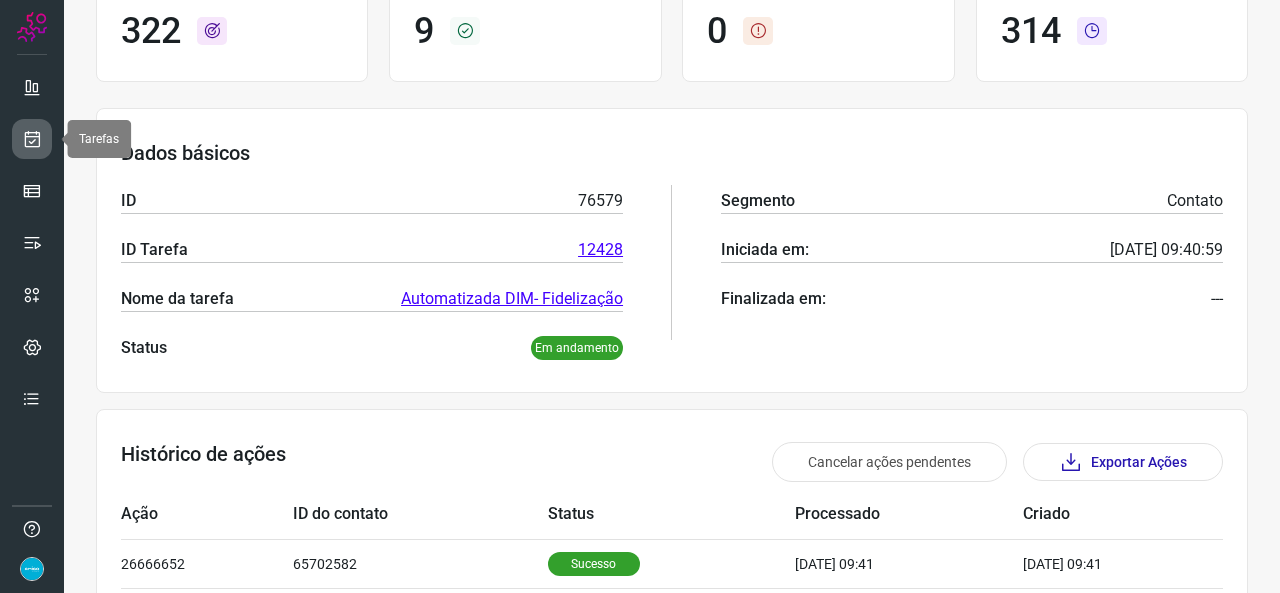 click at bounding box center (32, 139) 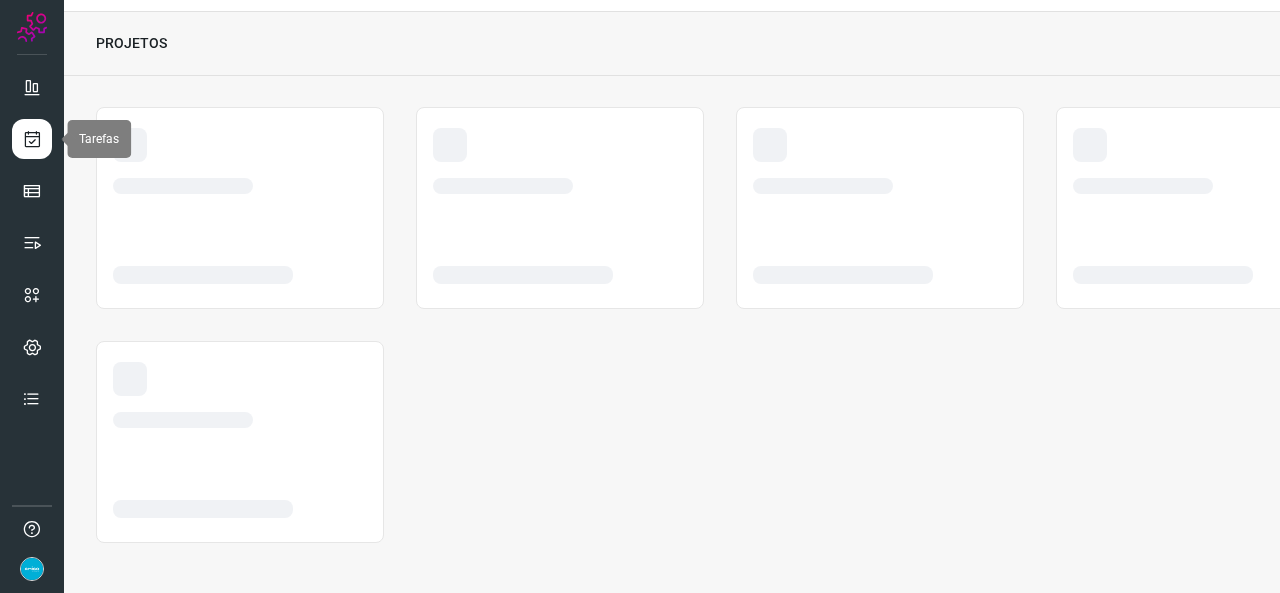 scroll, scrollTop: 52, scrollLeft: 0, axis: vertical 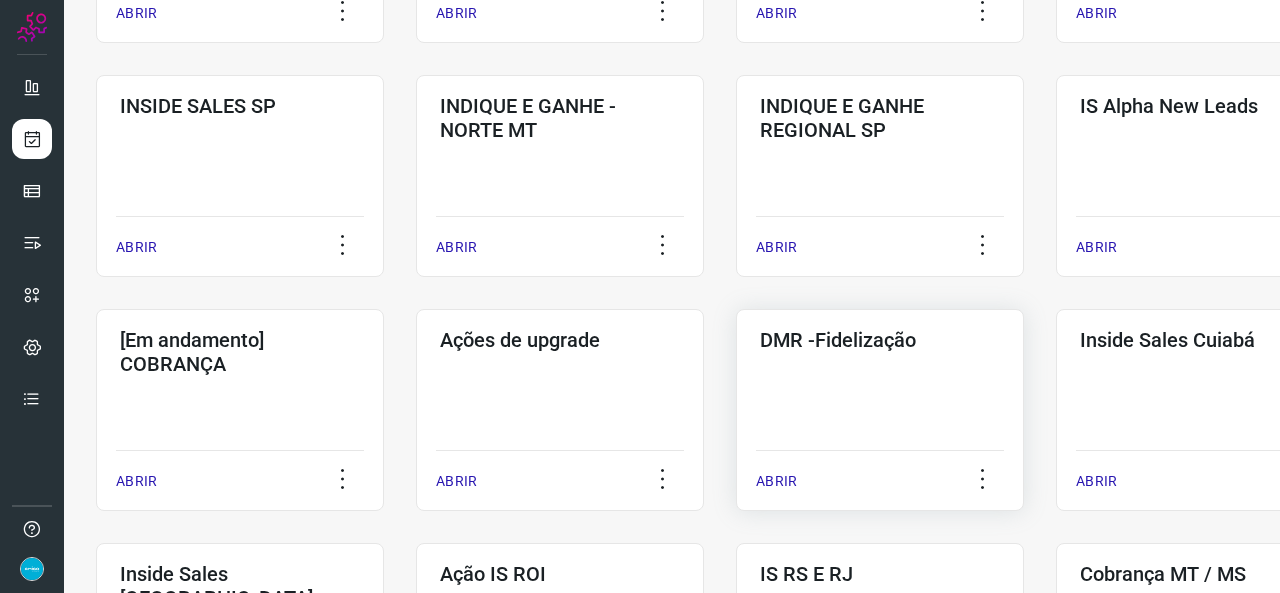 click on "ABRIR" at bounding box center (776, 481) 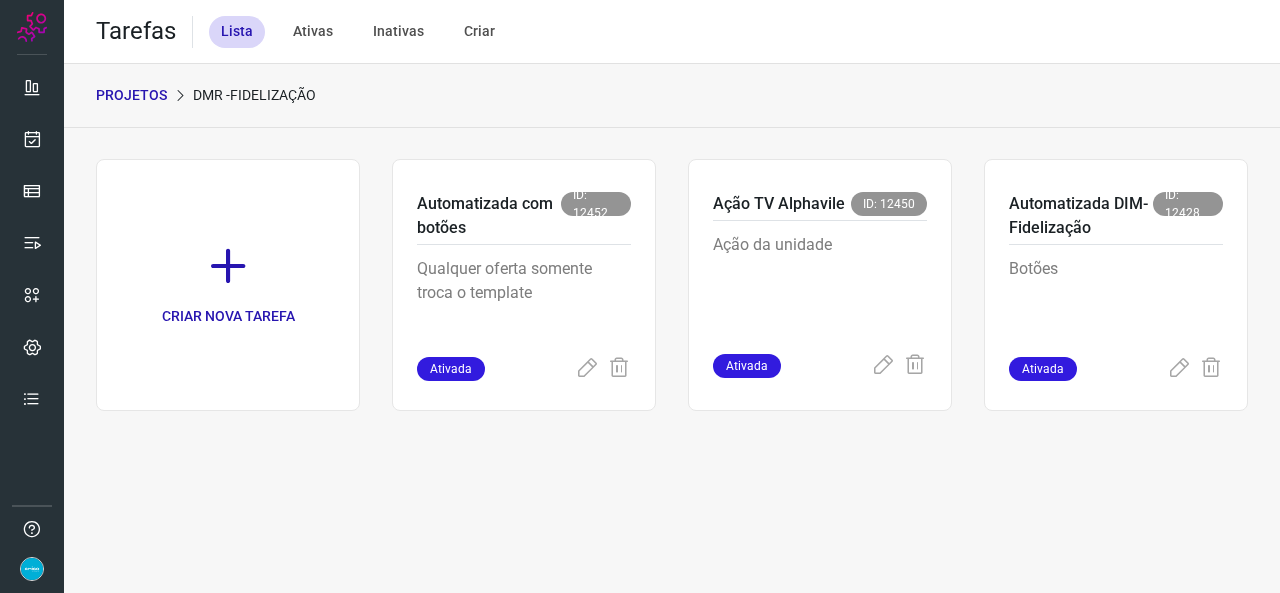 scroll, scrollTop: 0, scrollLeft: 0, axis: both 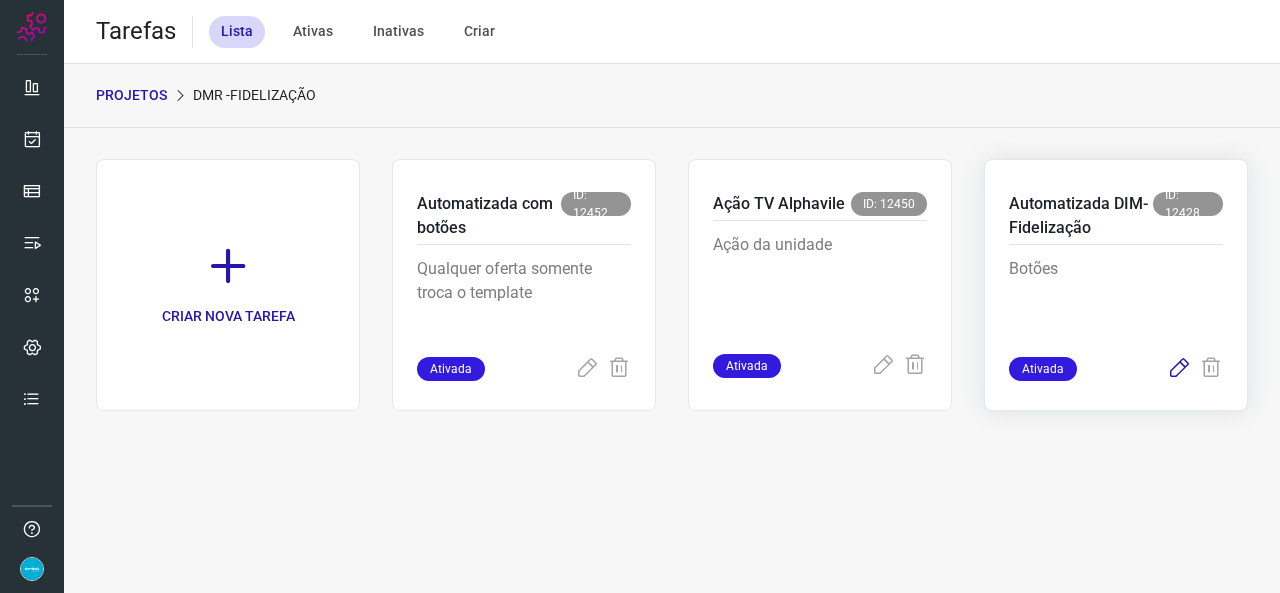 click at bounding box center [1179, 369] 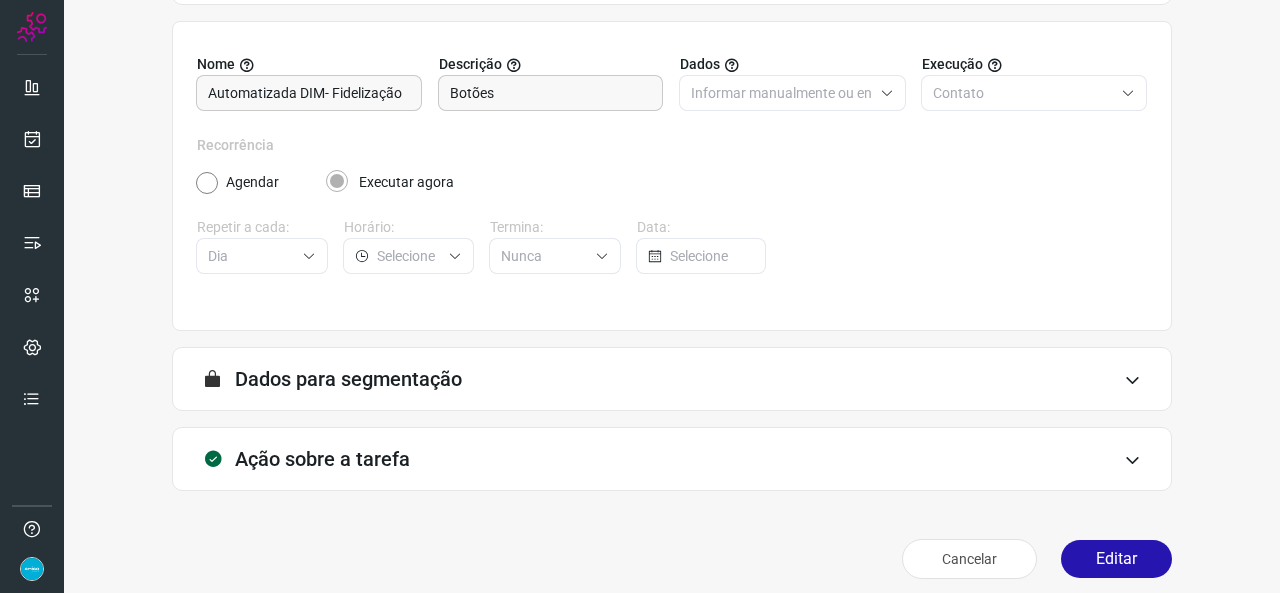 scroll, scrollTop: 187, scrollLeft: 0, axis: vertical 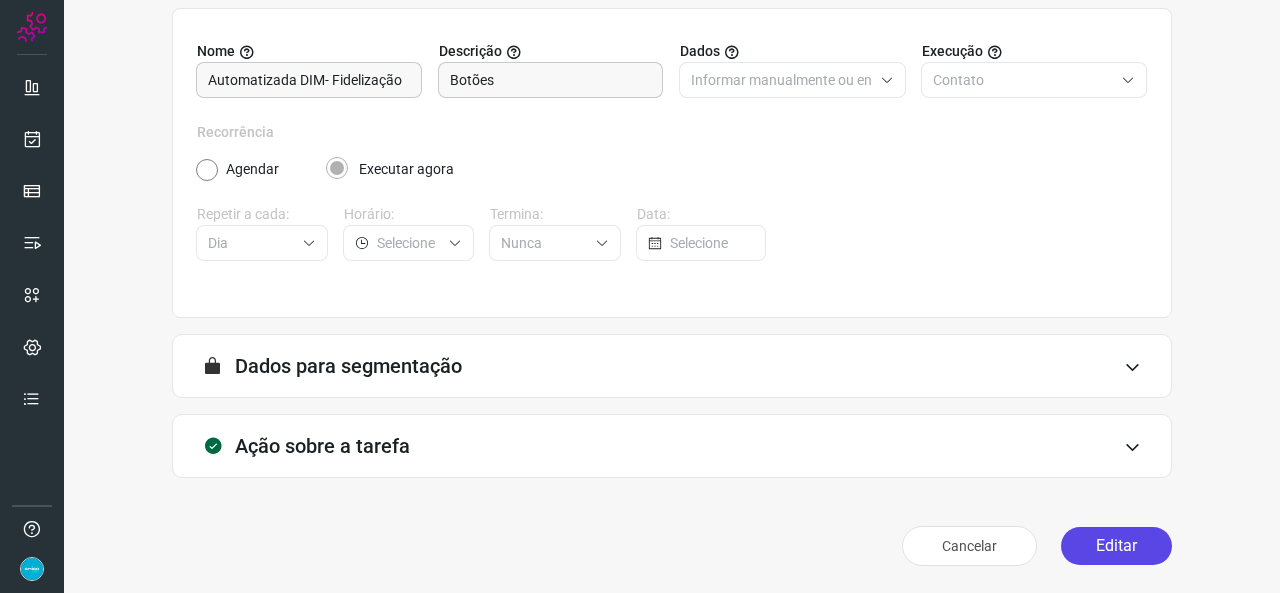click on "Editar" at bounding box center [1116, 546] 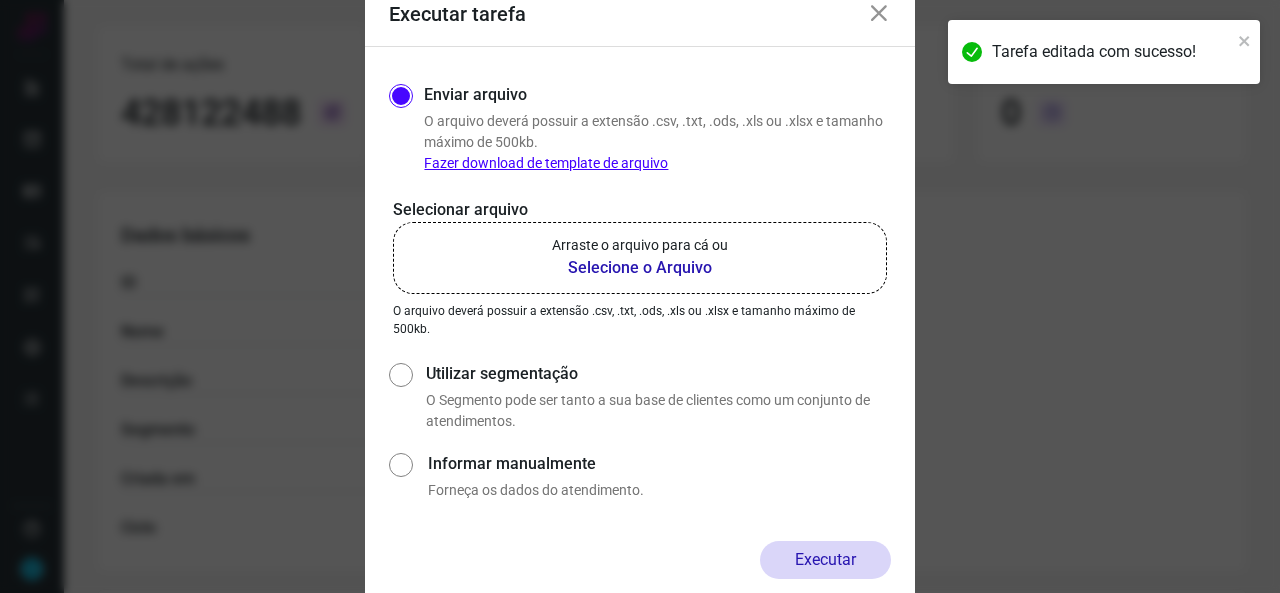 click on "Selecione o Arquivo" at bounding box center (640, 268) 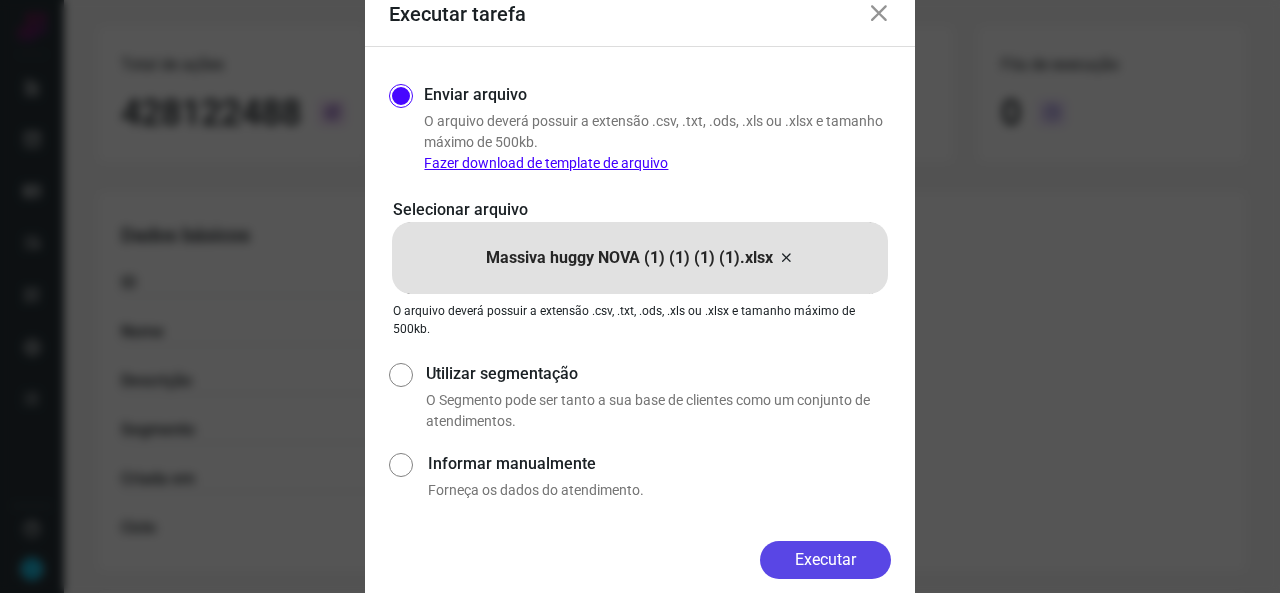 click on "Executar" at bounding box center [825, 560] 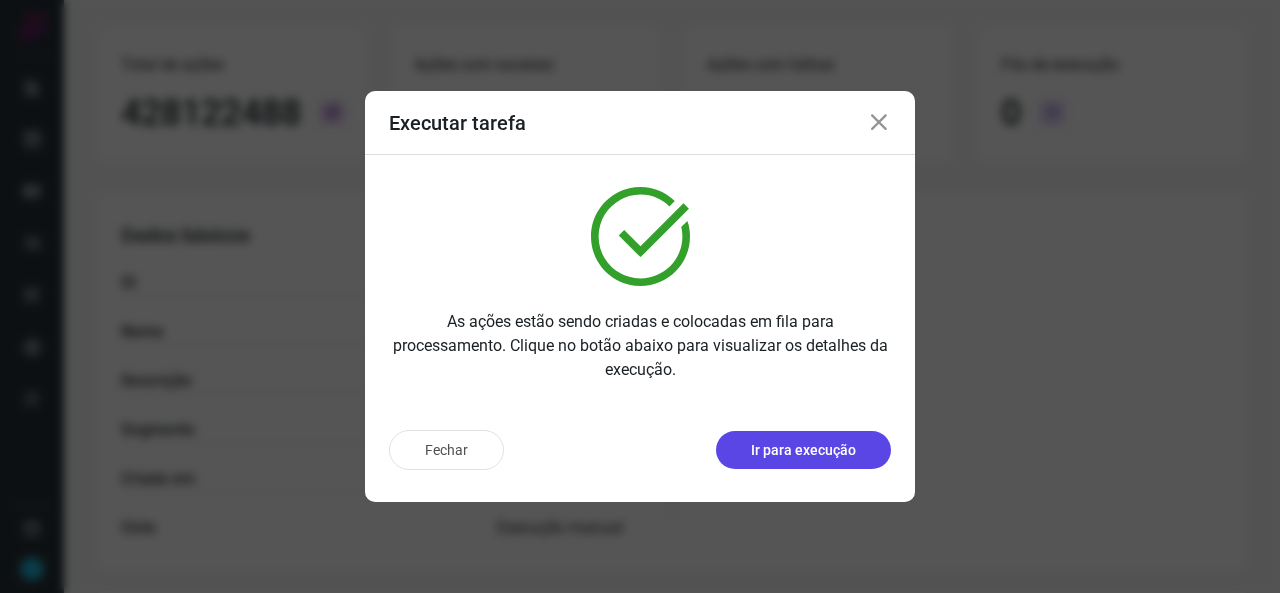 click on "Ir para execução" at bounding box center (803, 450) 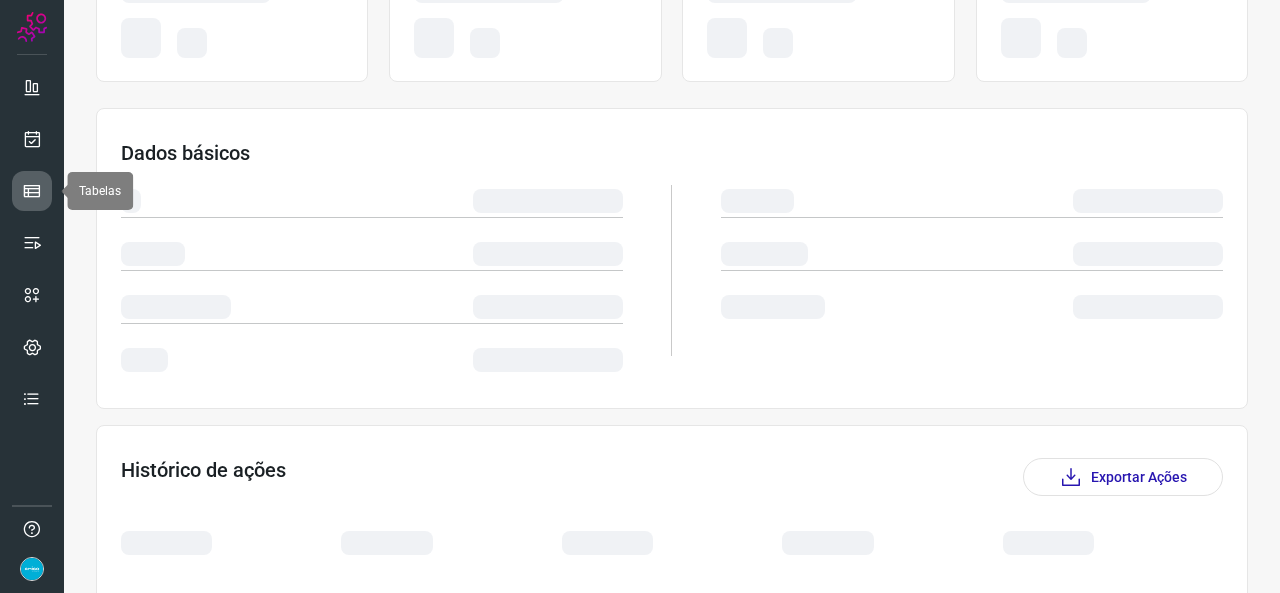 click at bounding box center (32, 191) 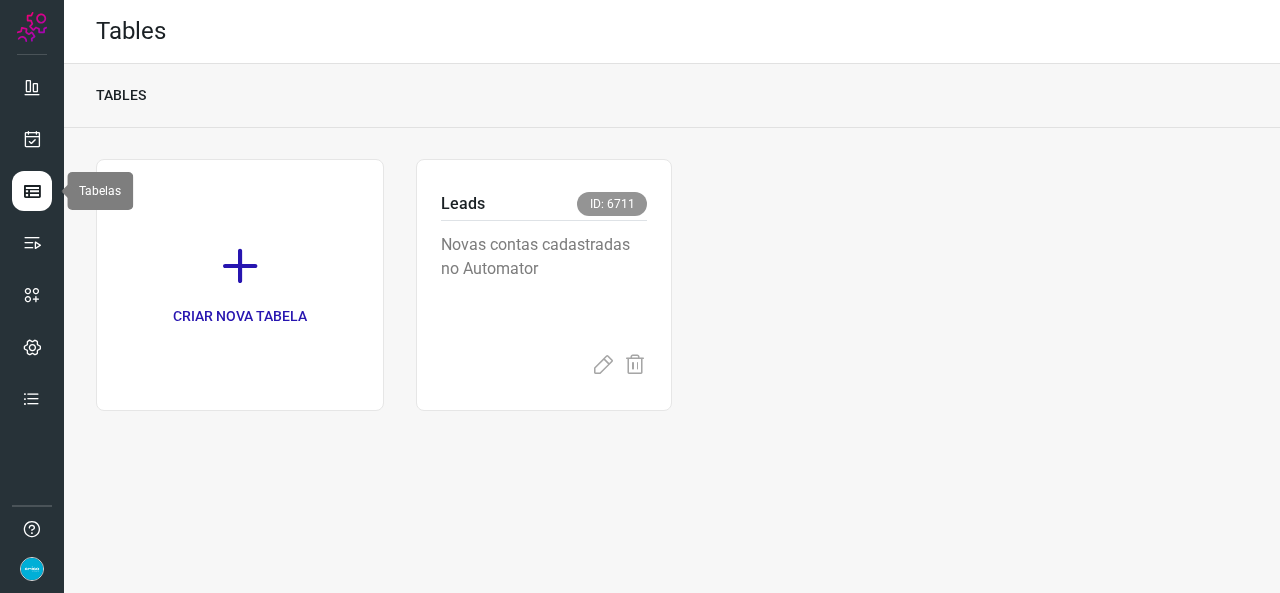 scroll, scrollTop: 0, scrollLeft: 0, axis: both 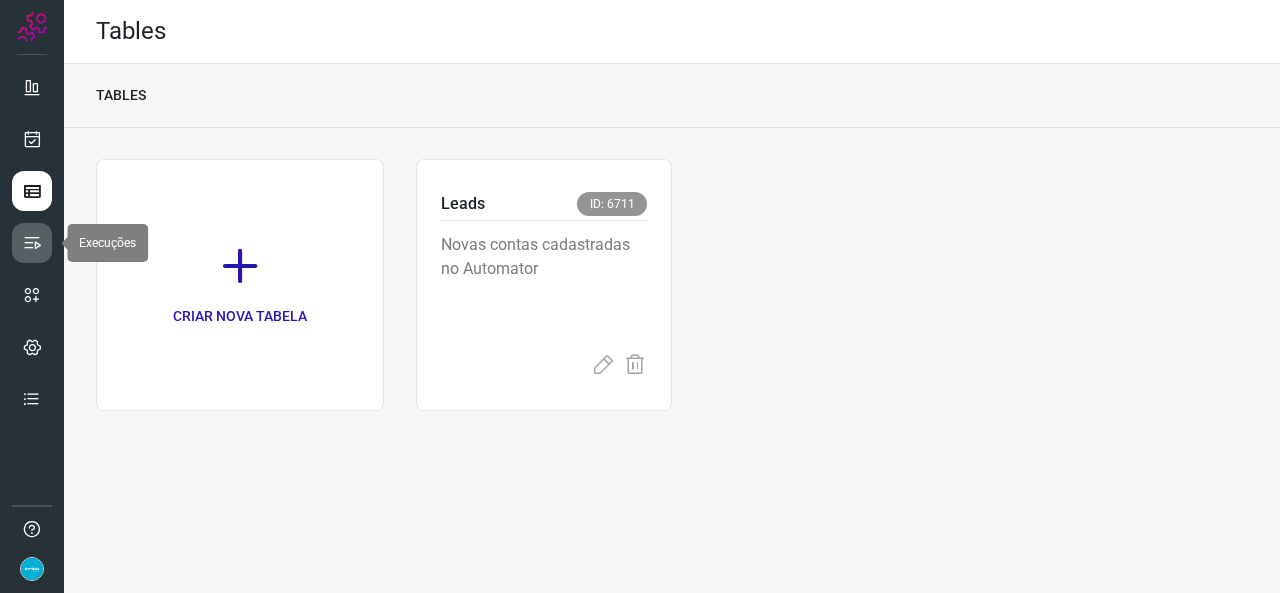 click at bounding box center (32, 243) 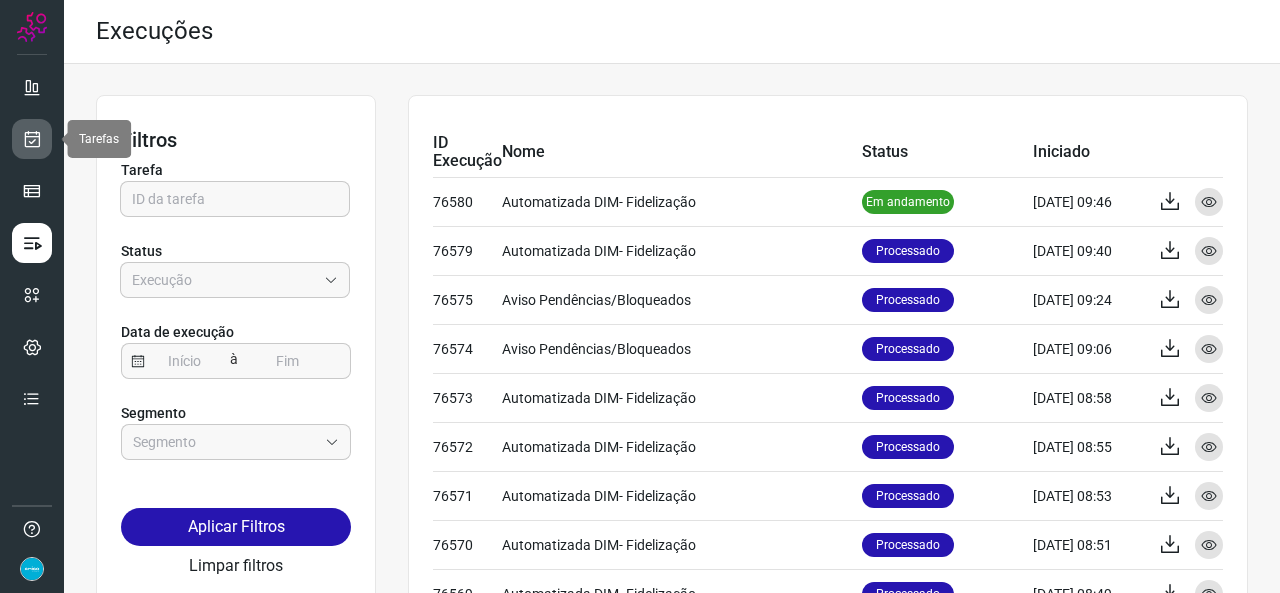 click at bounding box center (32, 139) 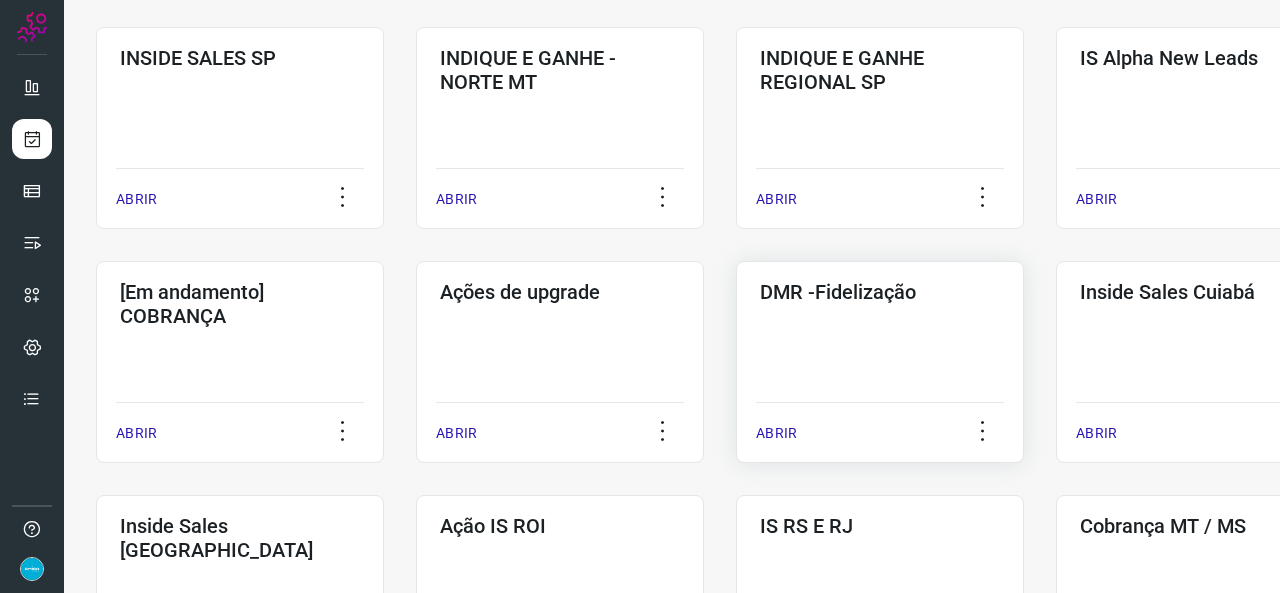 click on "ABRIR" at bounding box center (776, 433) 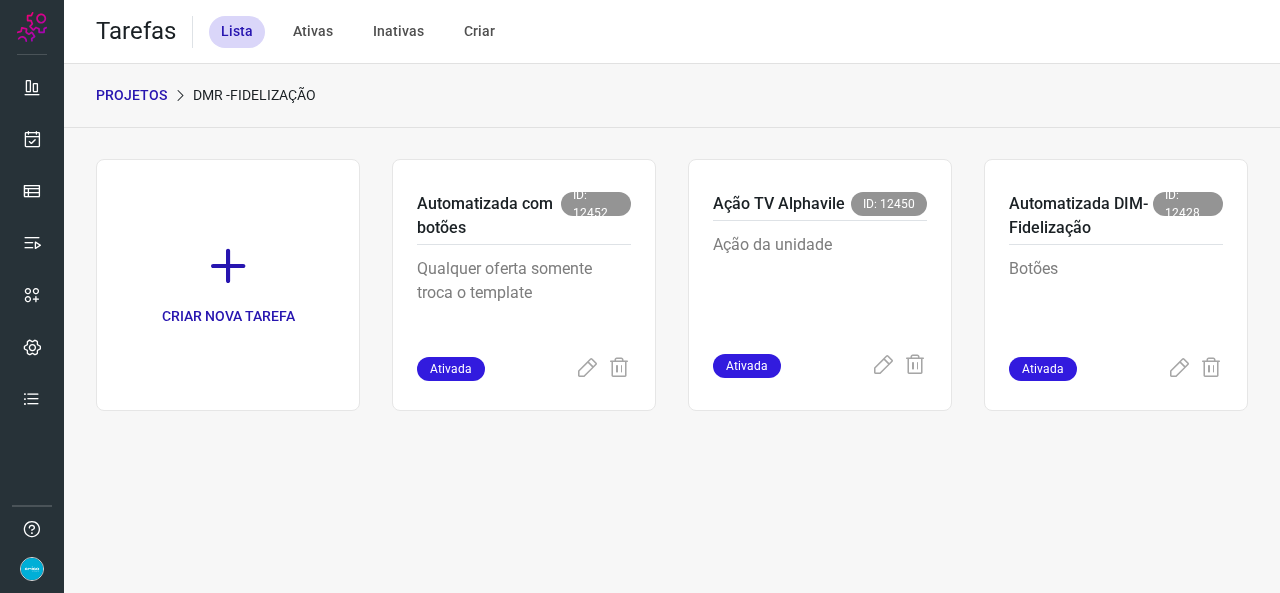 scroll, scrollTop: 0, scrollLeft: 0, axis: both 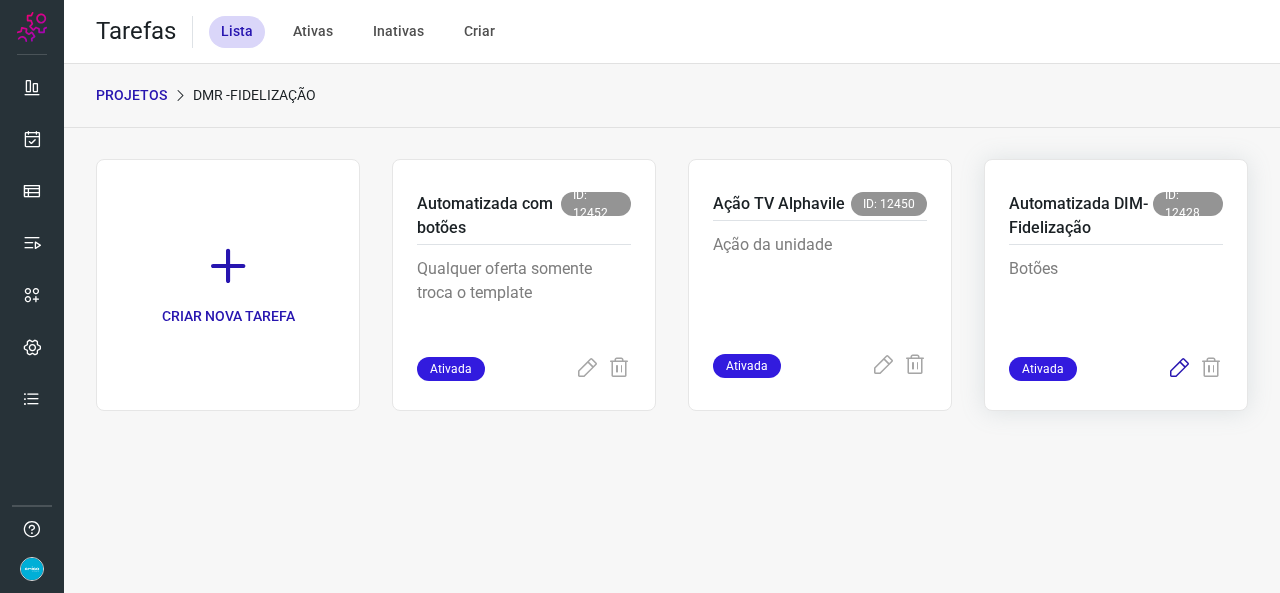 click at bounding box center (1179, 369) 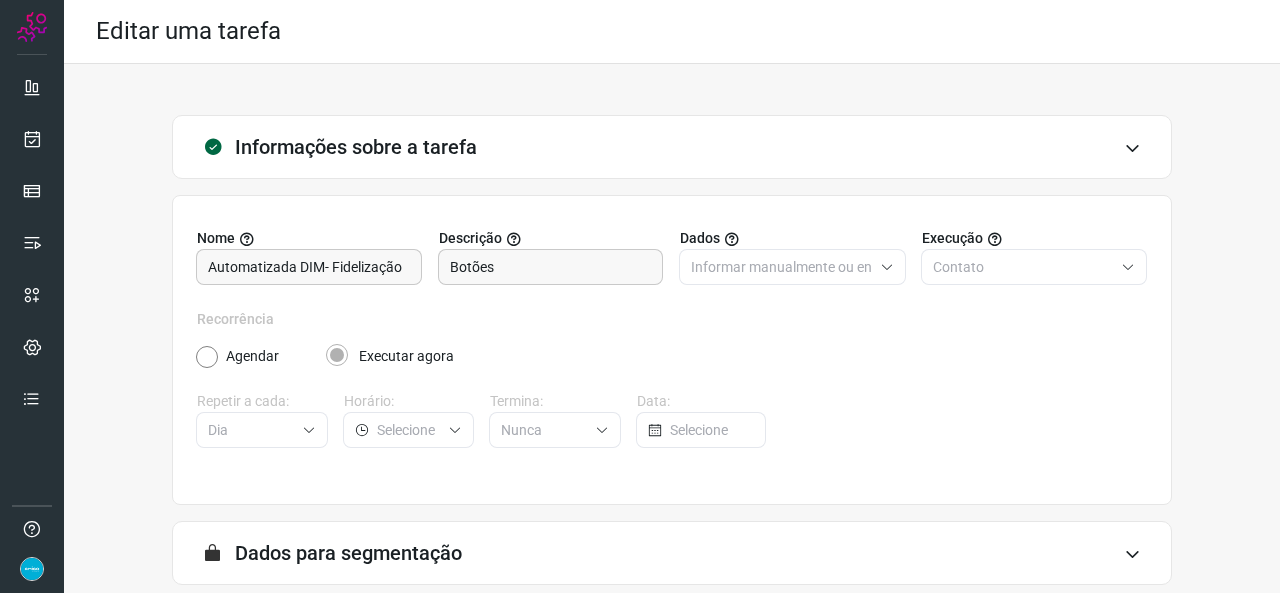 scroll, scrollTop: 187, scrollLeft: 0, axis: vertical 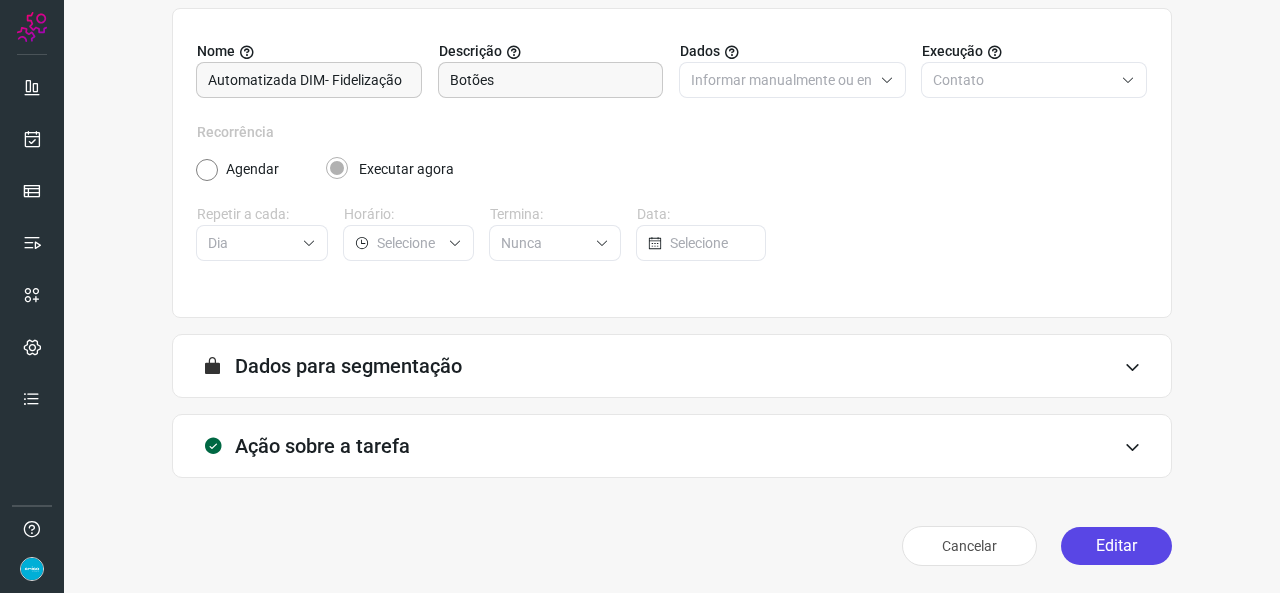 click on "Editar" at bounding box center [1116, 546] 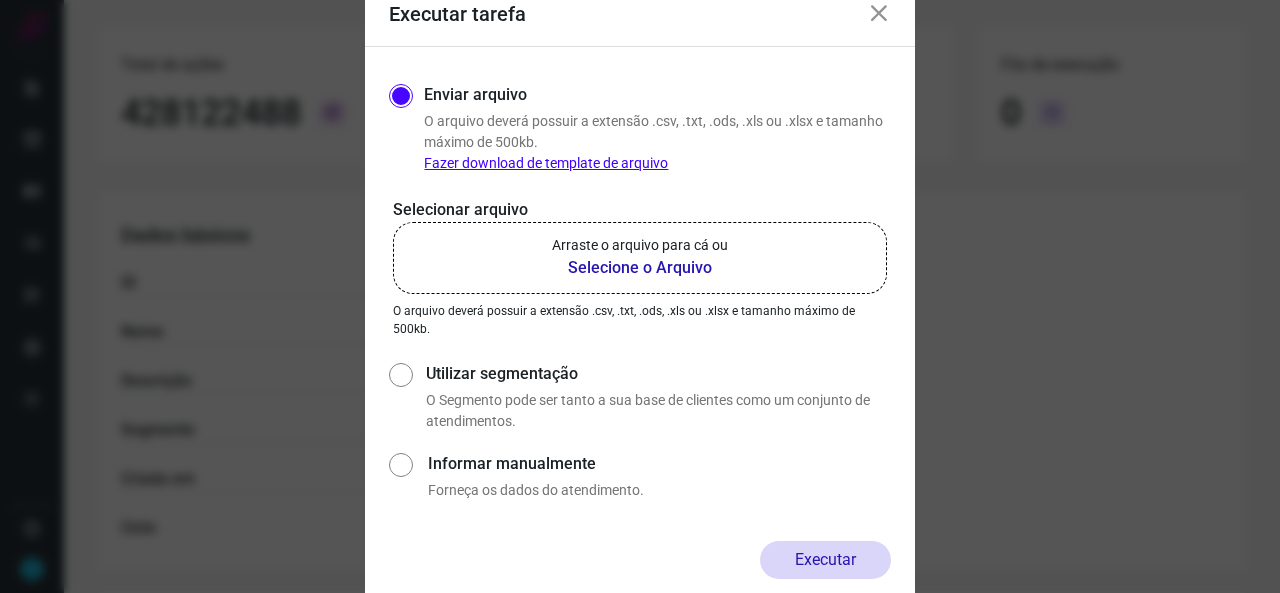 click on "Selecione o Arquivo" at bounding box center [640, 268] 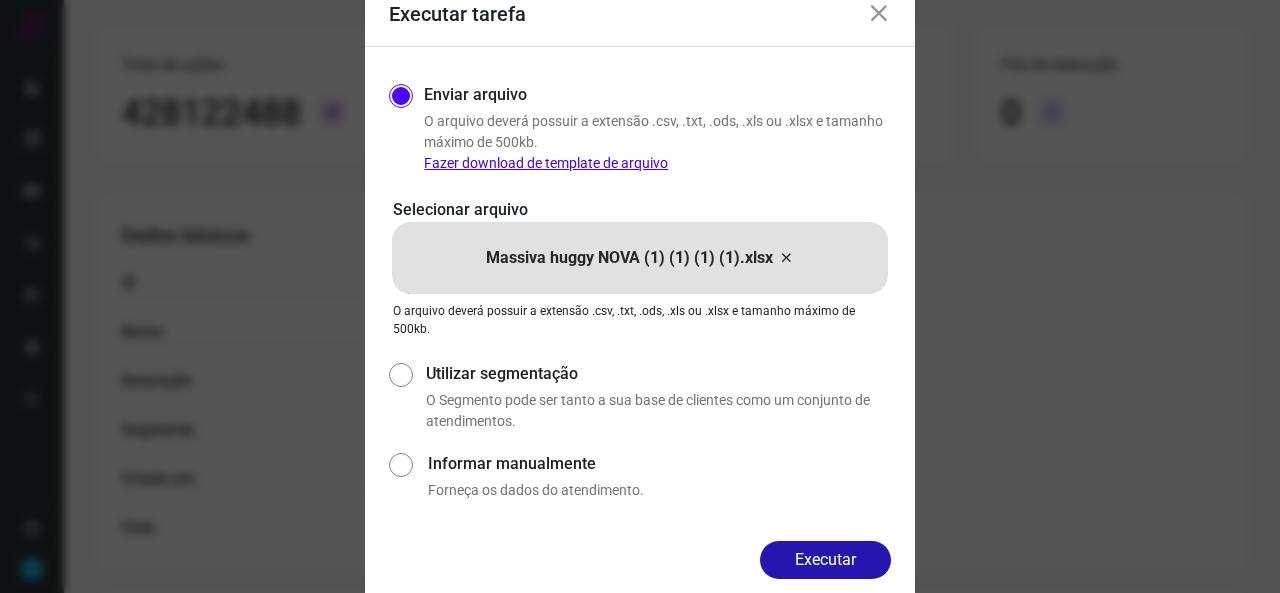 click on "Executar" at bounding box center (825, 560) 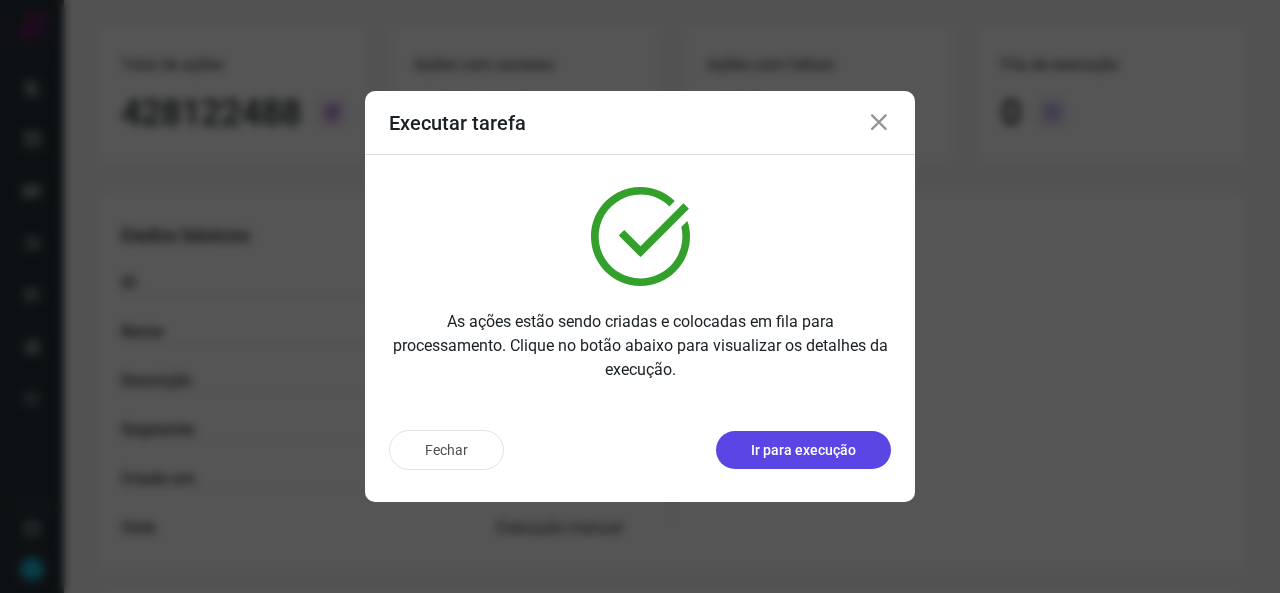 click on "Ir para execução" at bounding box center (803, 450) 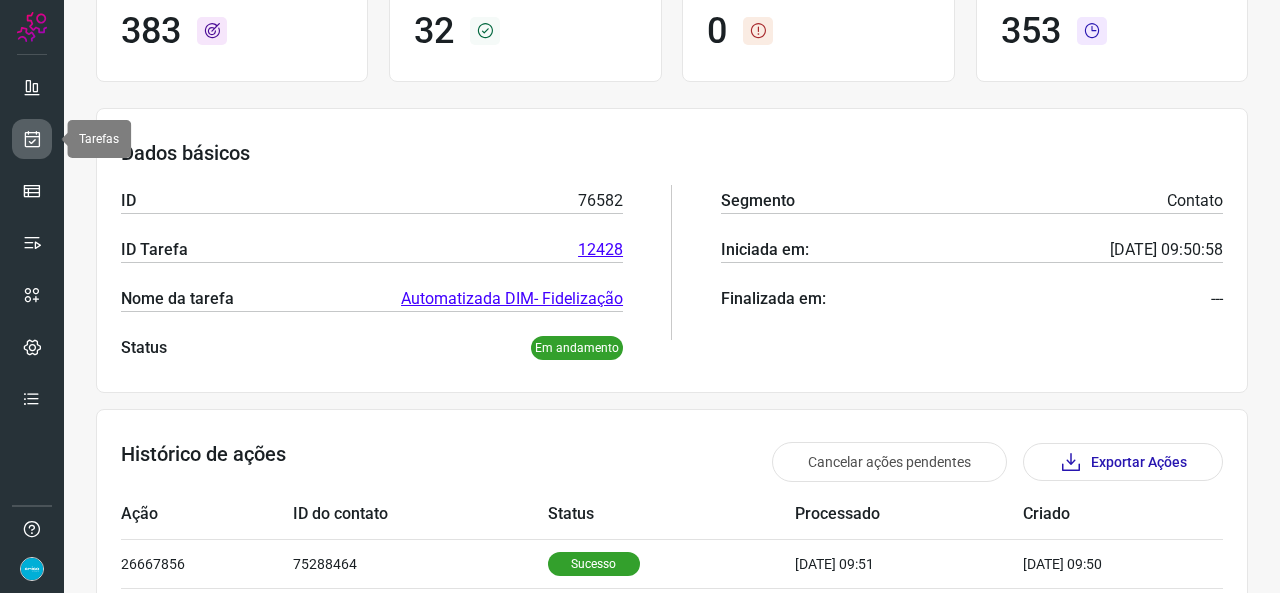 click at bounding box center [32, 139] 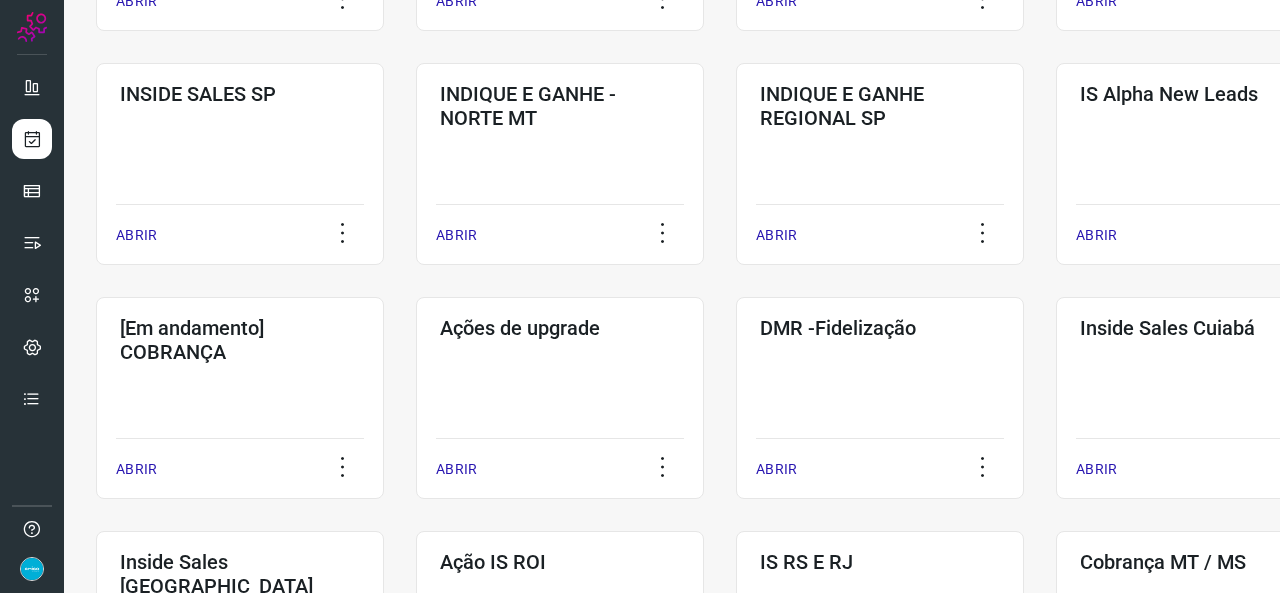 scroll, scrollTop: 752, scrollLeft: 0, axis: vertical 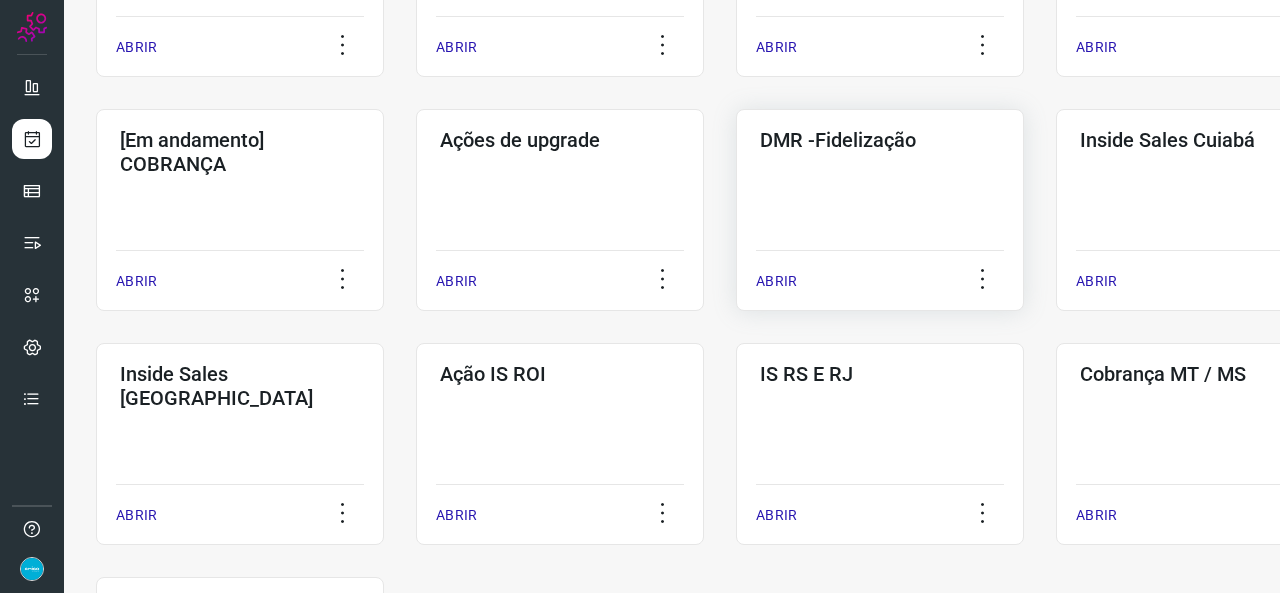 click on "ABRIR" at bounding box center [776, 281] 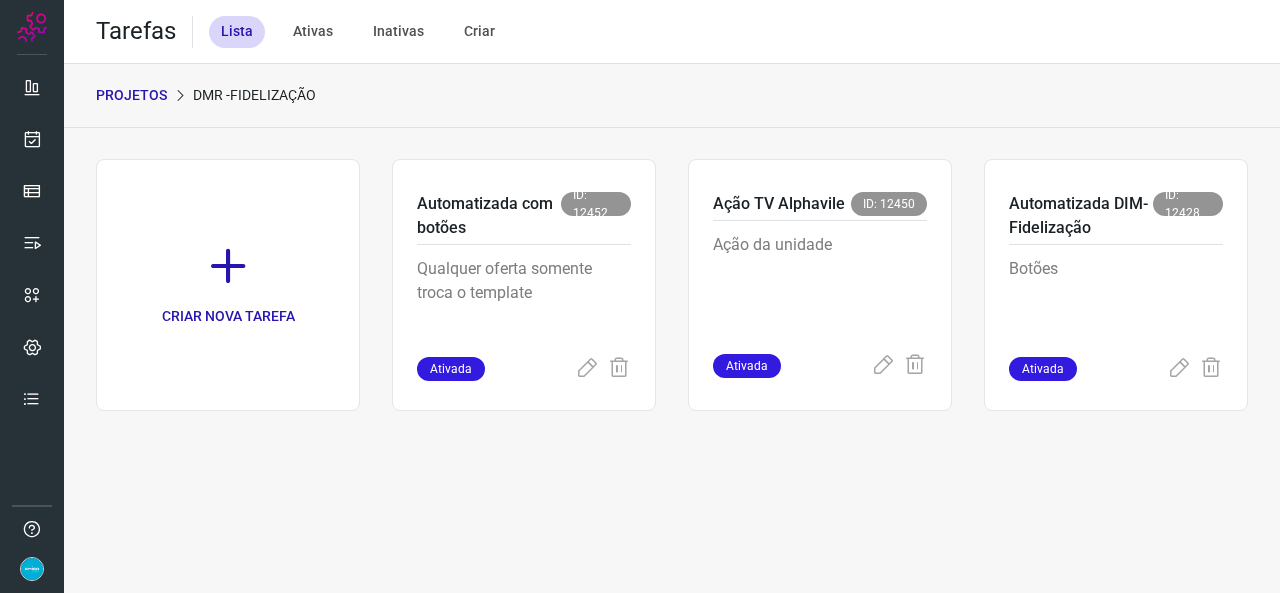 scroll, scrollTop: 0, scrollLeft: 0, axis: both 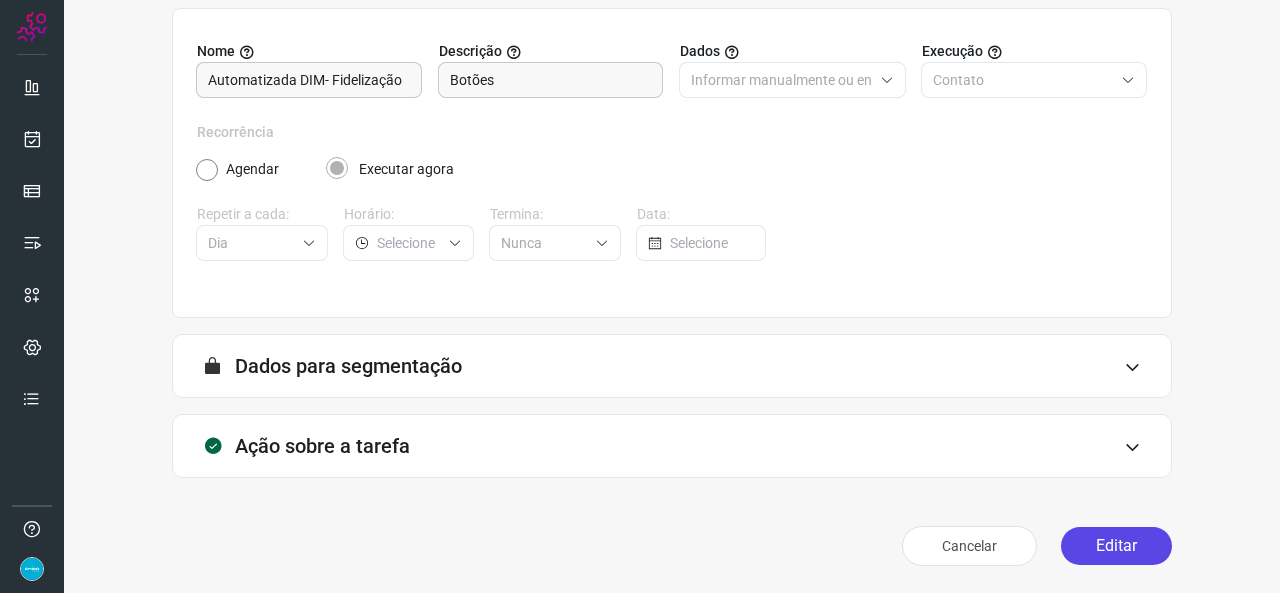 click on "Editar" at bounding box center [1116, 546] 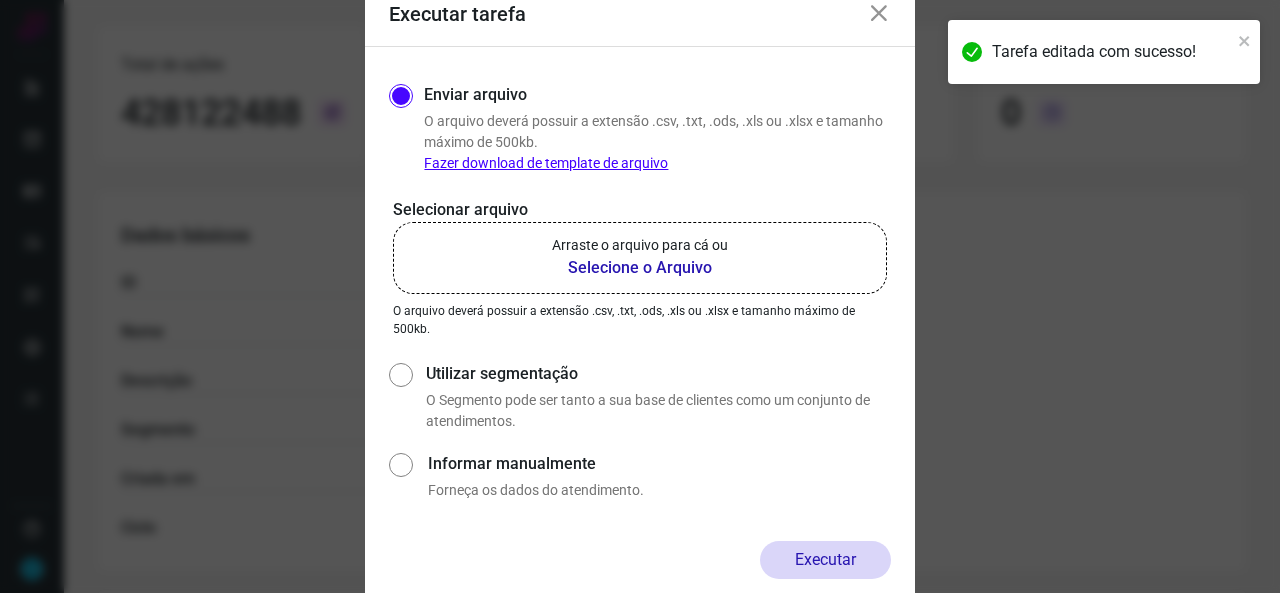 click on "Selecione o Arquivo" at bounding box center (640, 268) 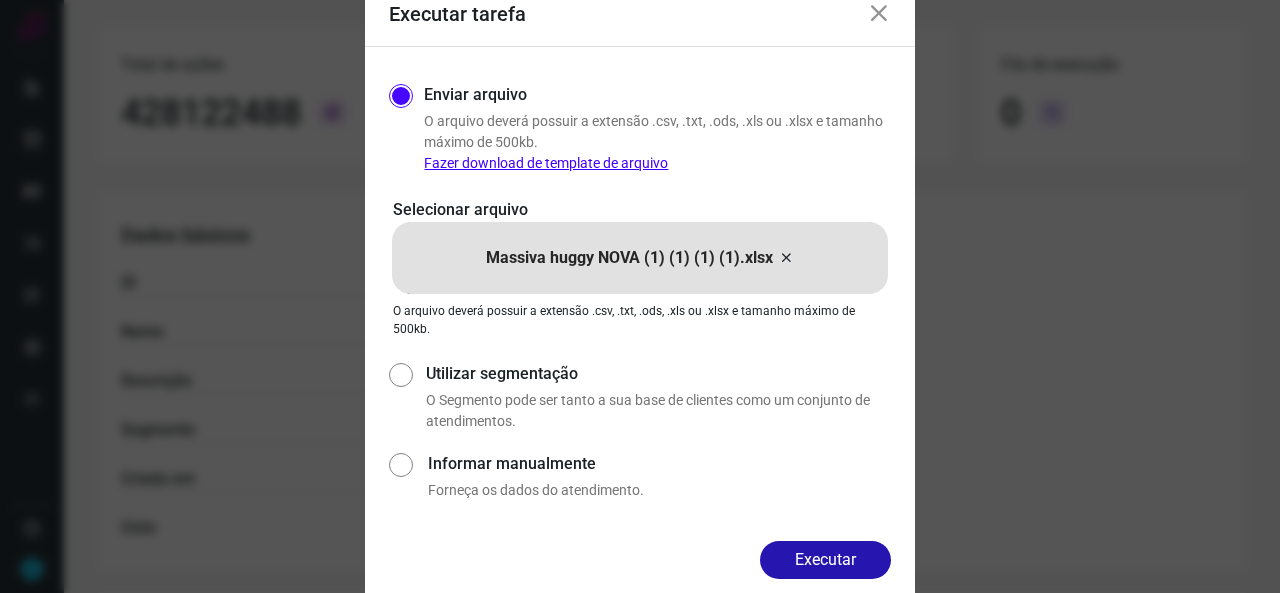 drag, startPoint x: 837, startPoint y: 555, endPoint x: 812, endPoint y: 571, distance: 29.681644 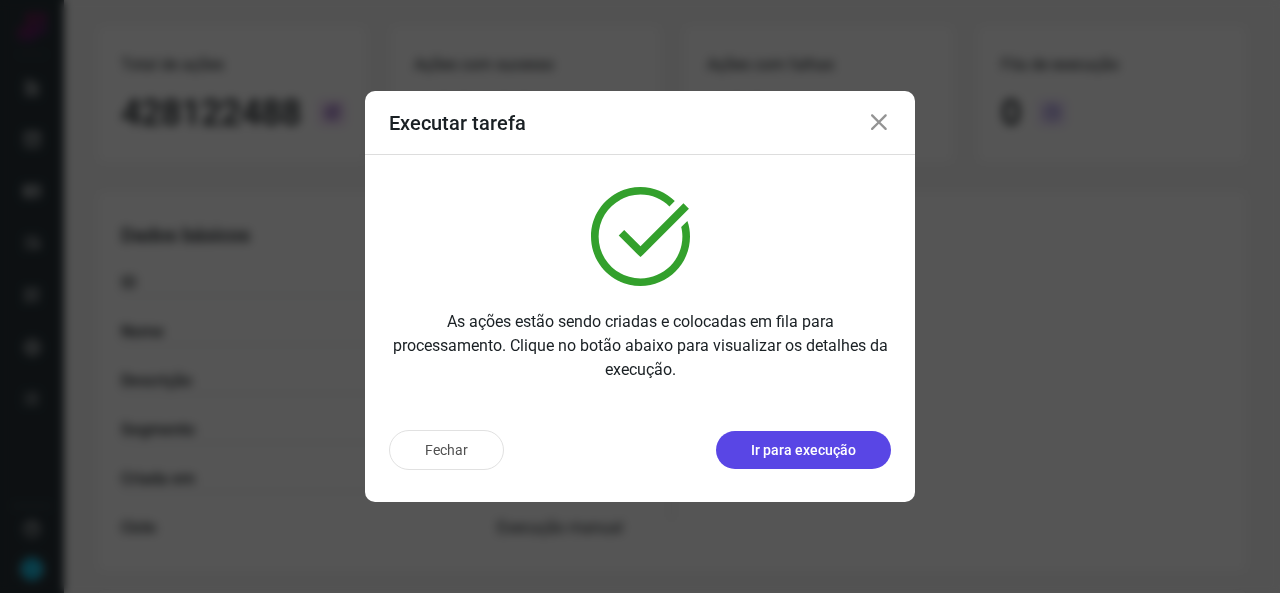 click on "Ir para execução" at bounding box center (803, 450) 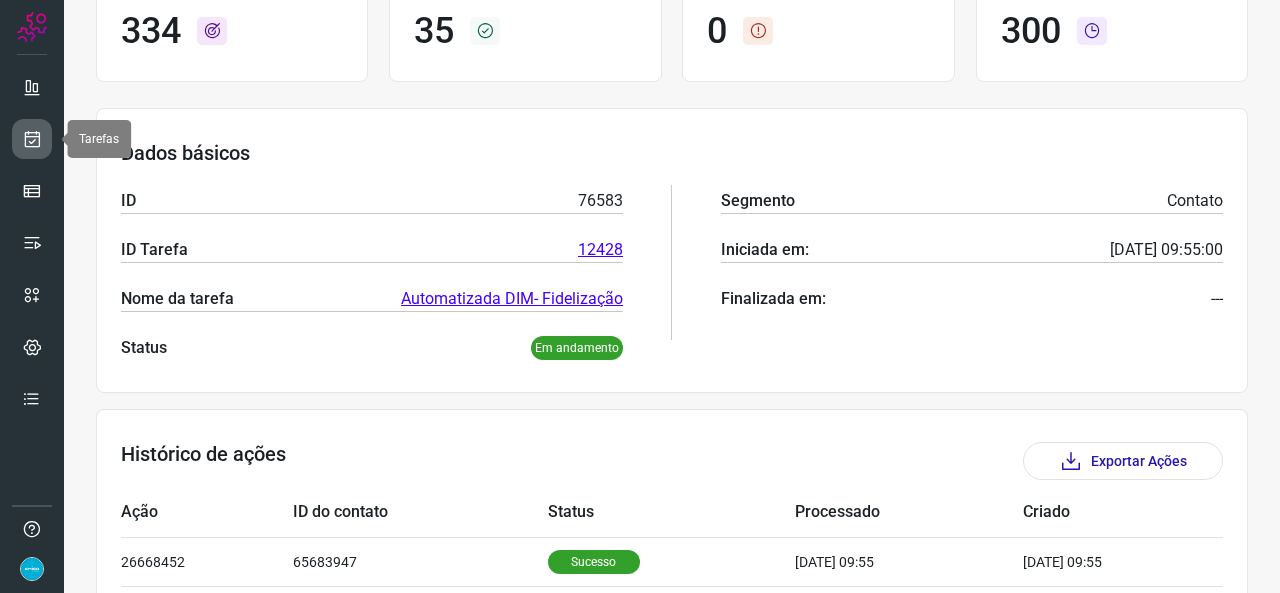 click at bounding box center [32, 139] 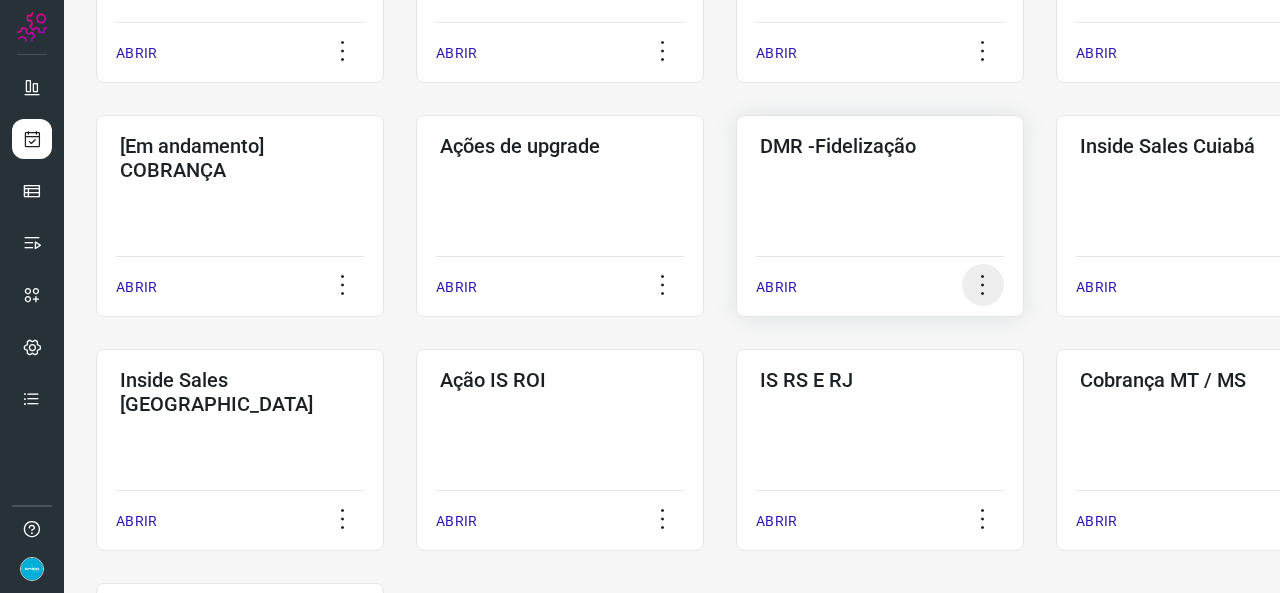 scroll, scrollTop: 752, scrollLeft: 0, axis: vertical 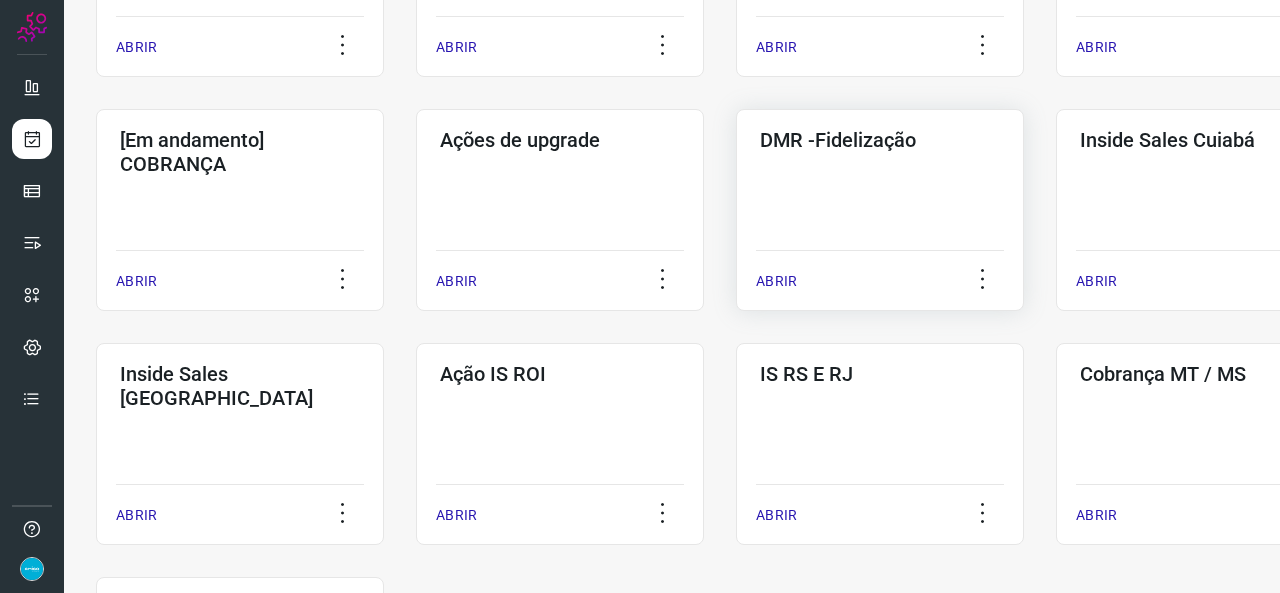 click on "ABRIR" at bounding box center (776, 281) 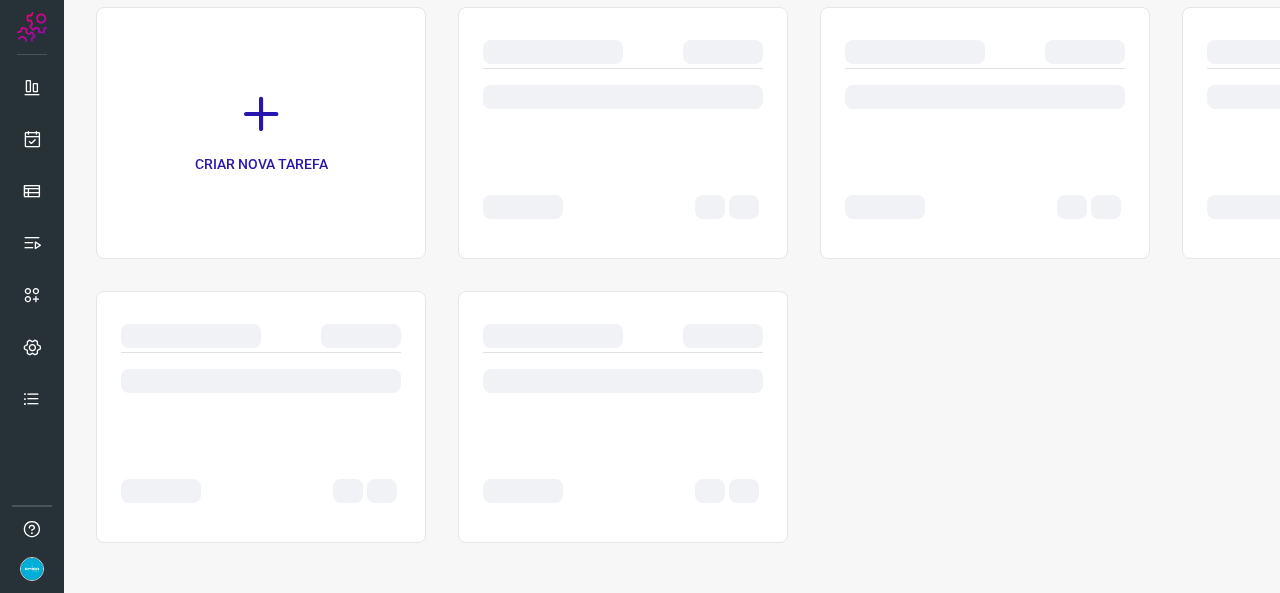 scroll, scrollTop: 0, scrollLeft: 0, axis: both 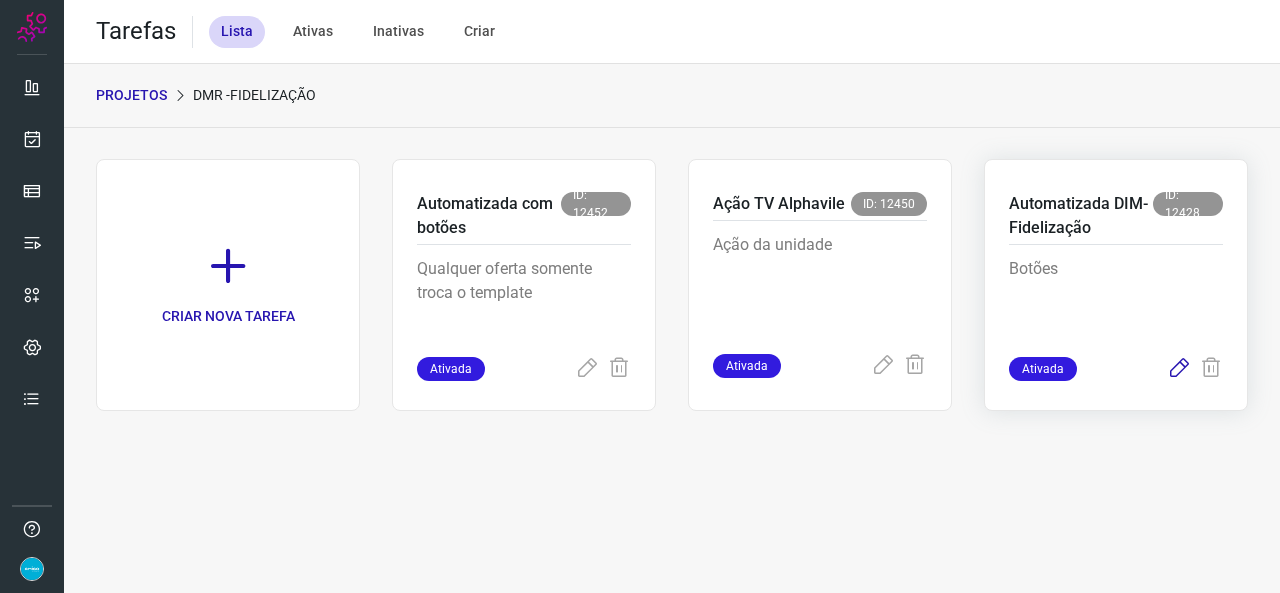 click at bounding box center [1179, 369] 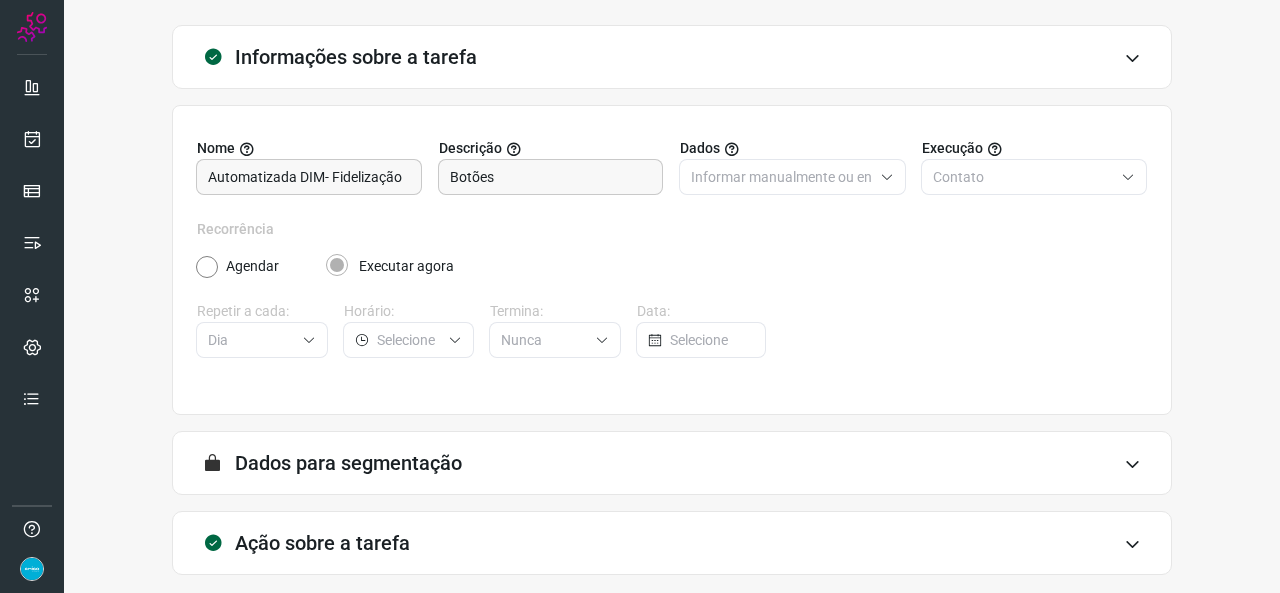 scroll, scrollTop: 187, scrollLeft: 0, axis: vertical 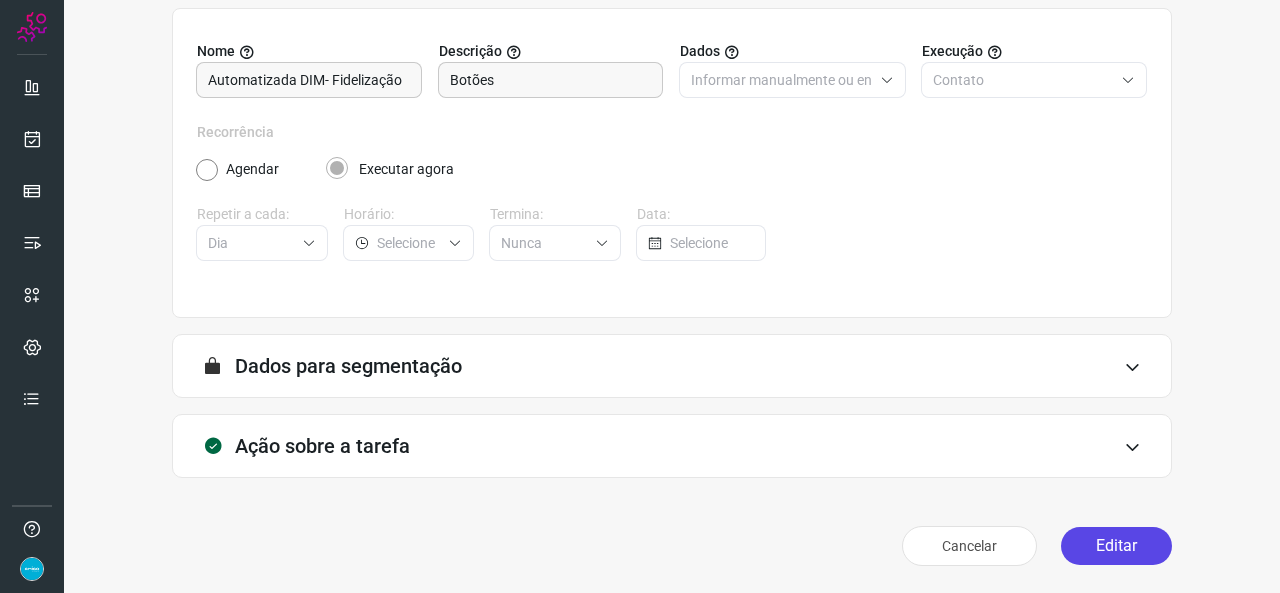 click on "Editar" at bounding box center (1116, 546) 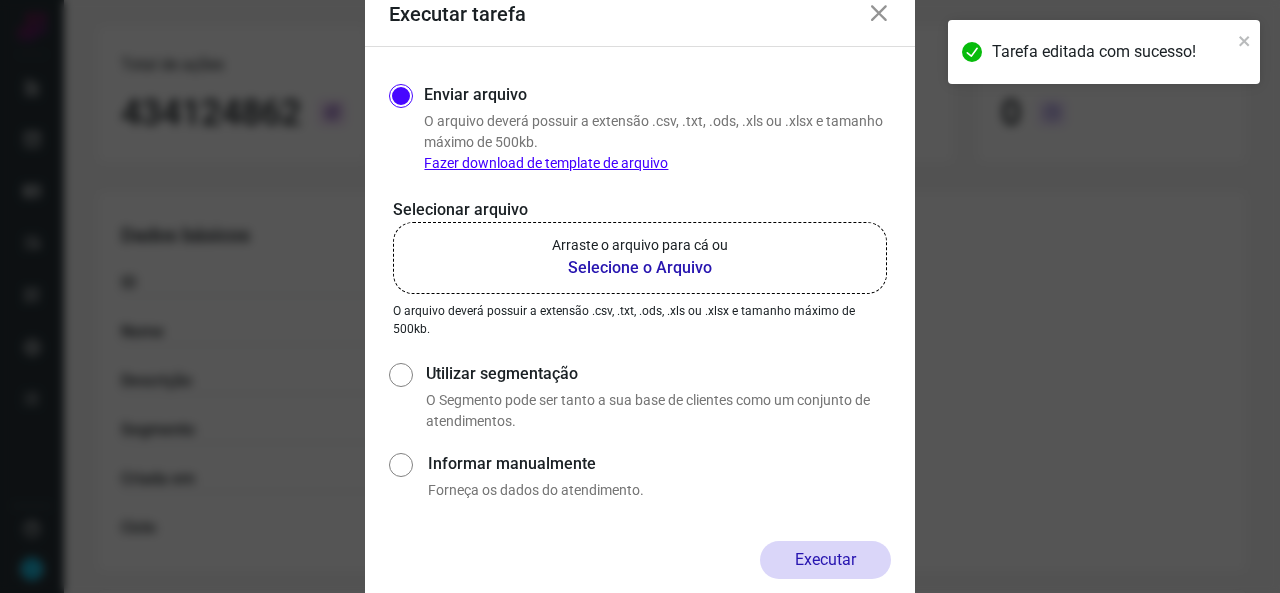 click on "Selecione o Arquivo" at bounding box center (640, 268) 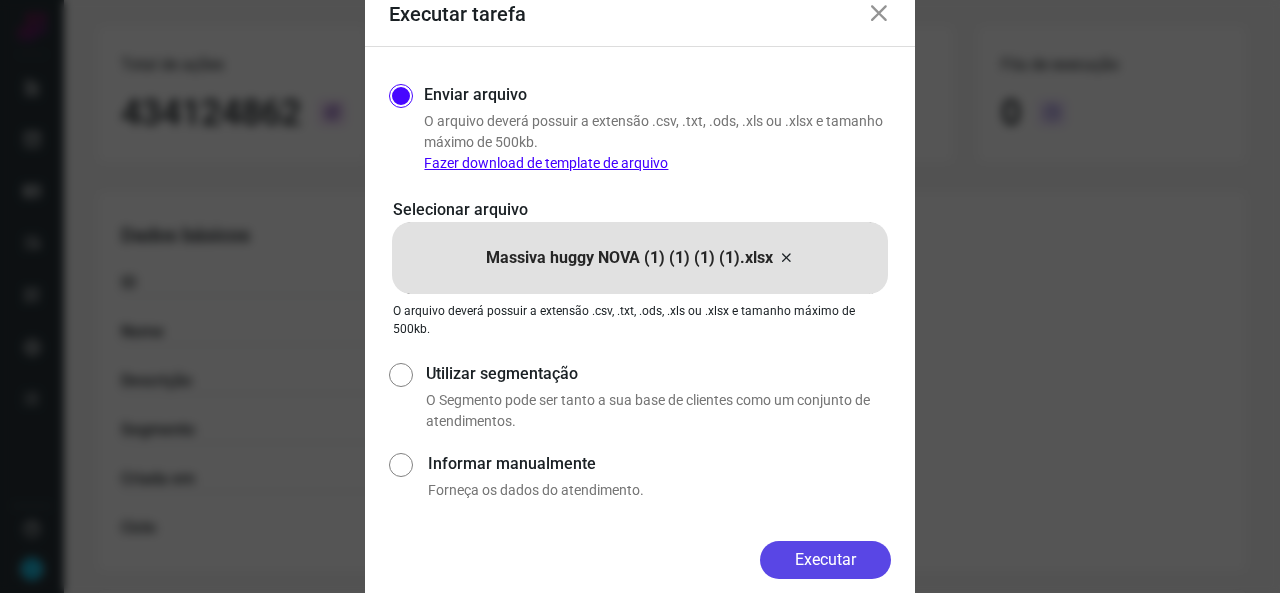 click on "Executar" at bounding box center [825, 560] 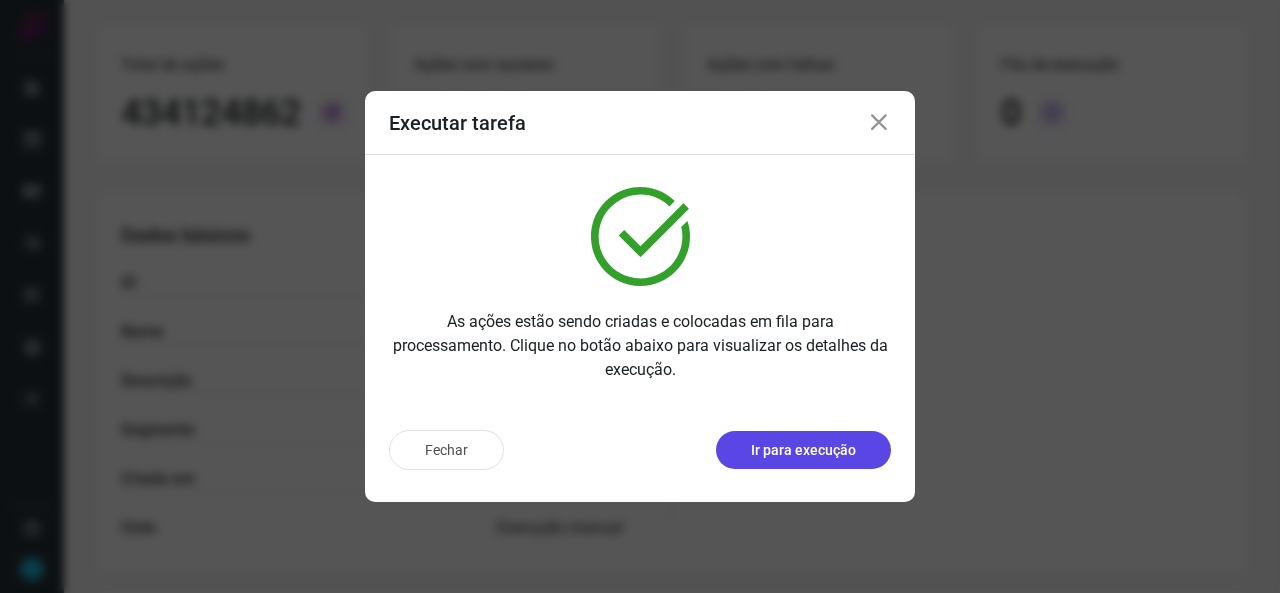 click on "Ir para execução" at bounding box center [803, 450] 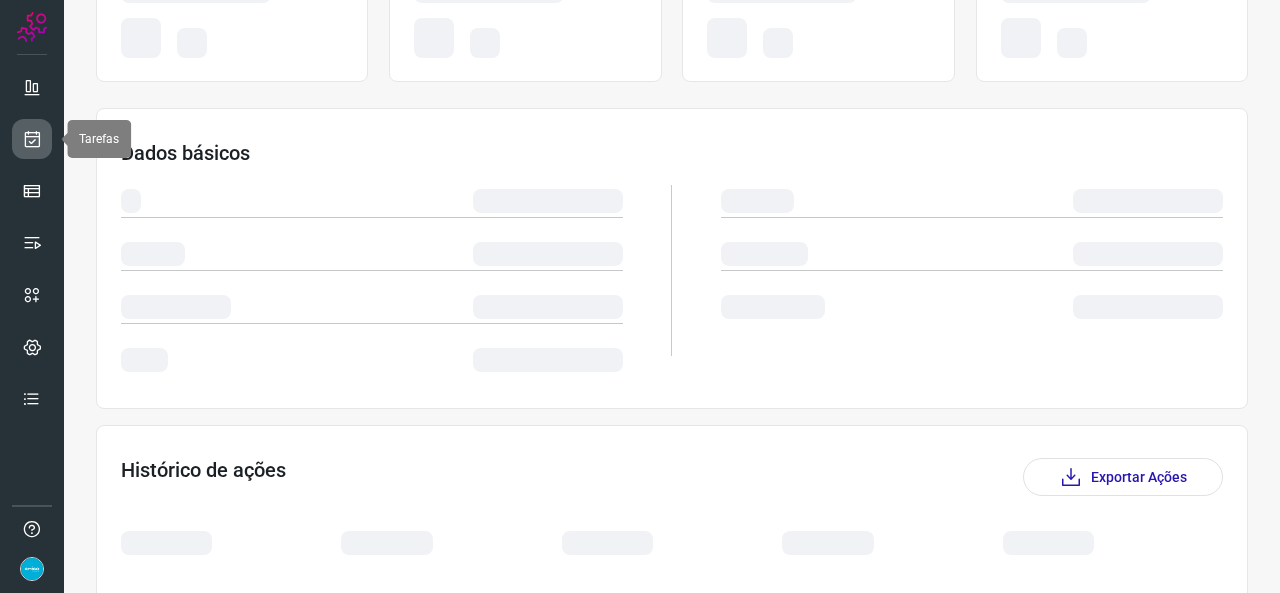 click at bounding box center [32, 139] 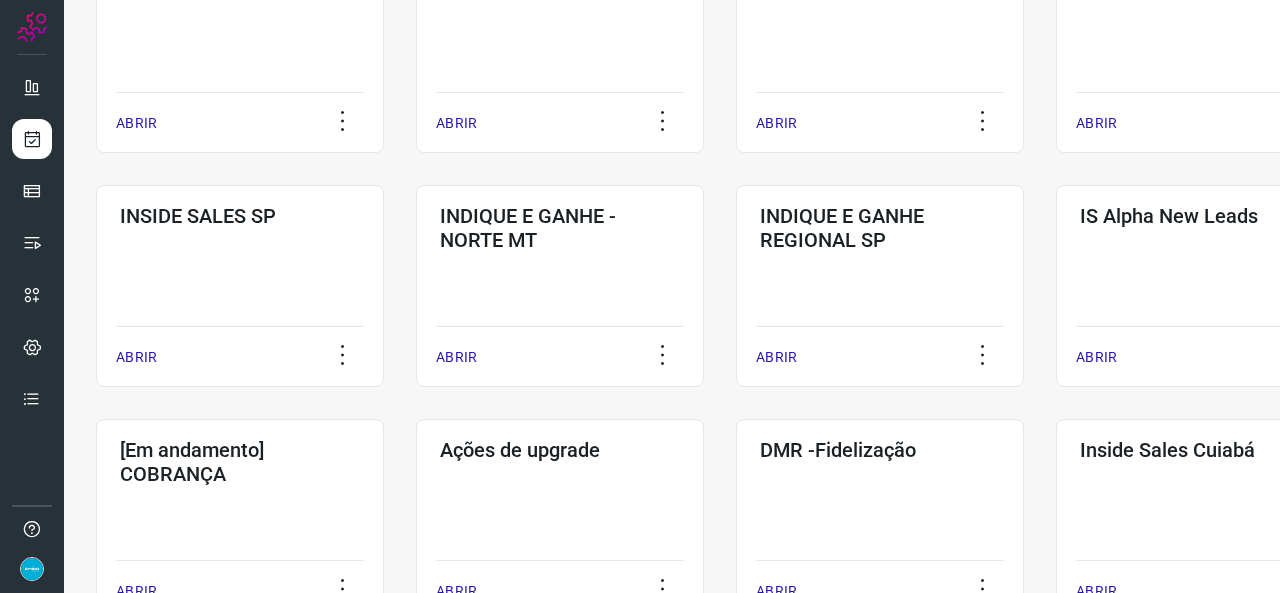 scroll, scrollTop: 552, scrollLeft: 0, axis: vertical 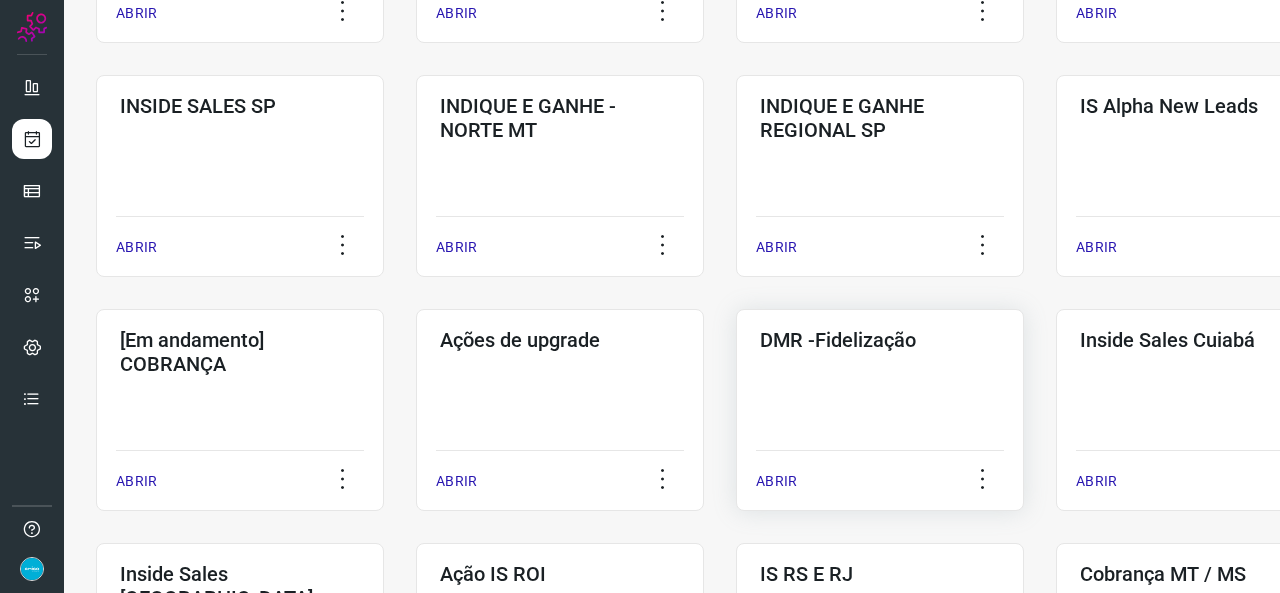 click on "ABRIR" at bounding box center [776, 481] 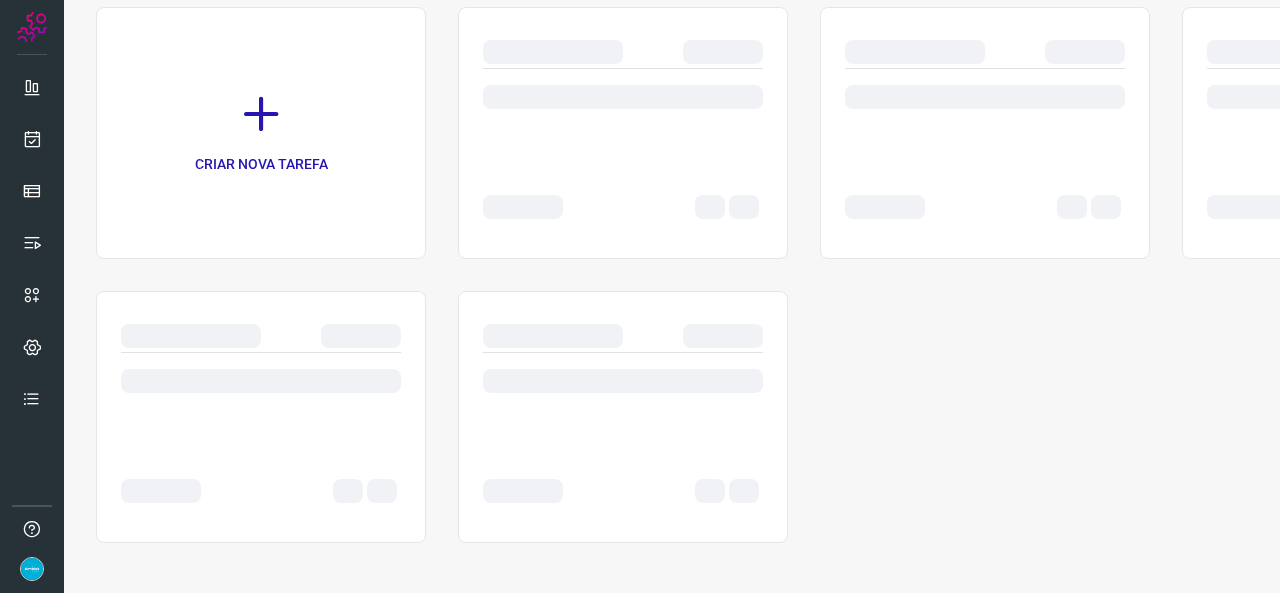 scroll, scrollTop: 0, scrollLeft: 0, axis: both 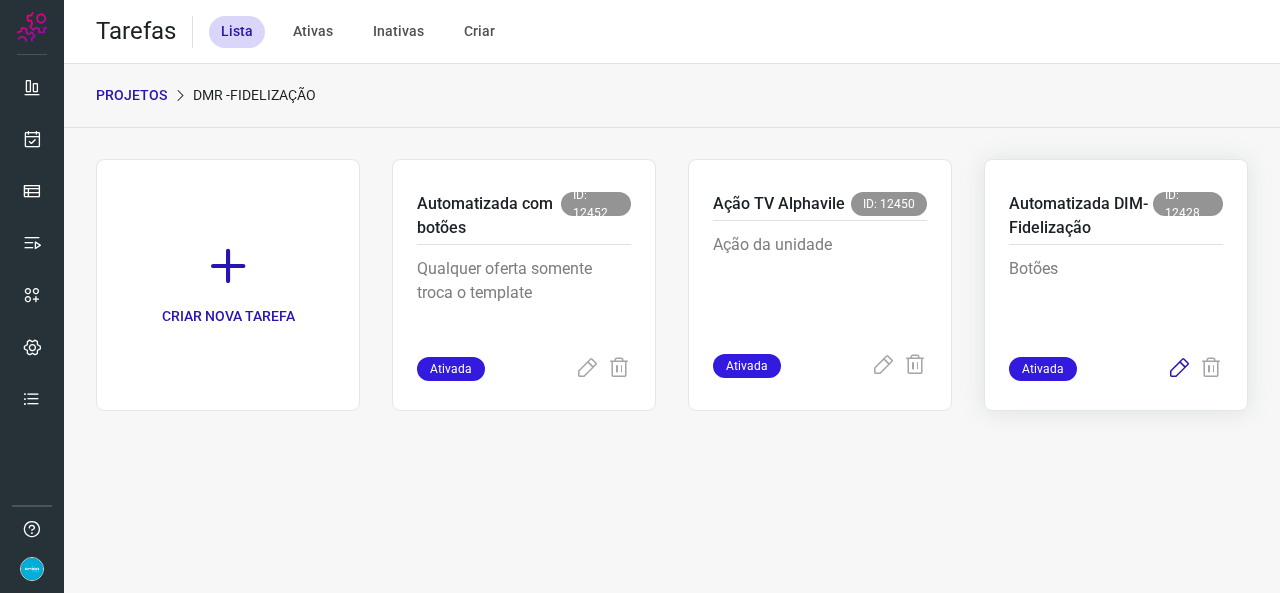 click at bounding box center [1179, 369] 